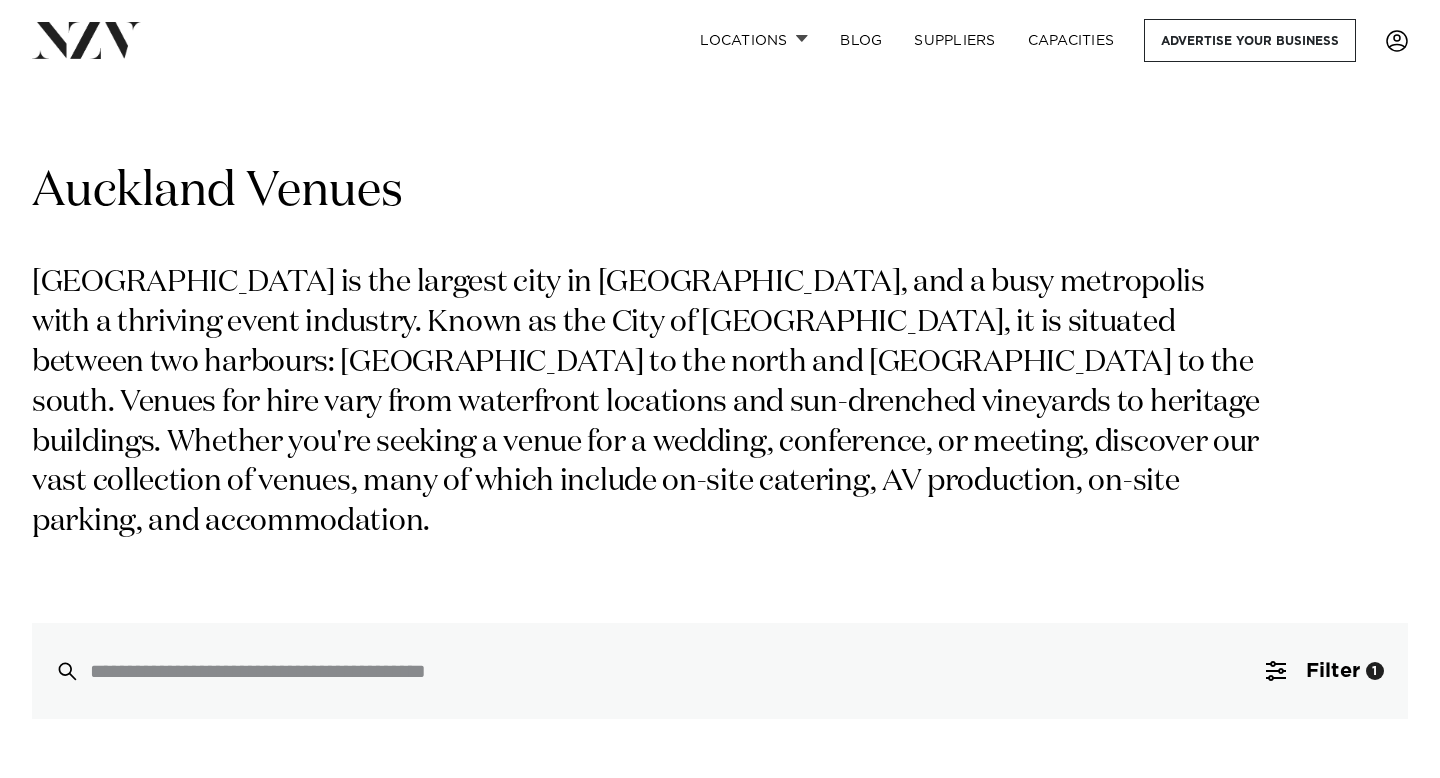 scroll, scrollTop: 0, scrollLeft: 0, axis: both 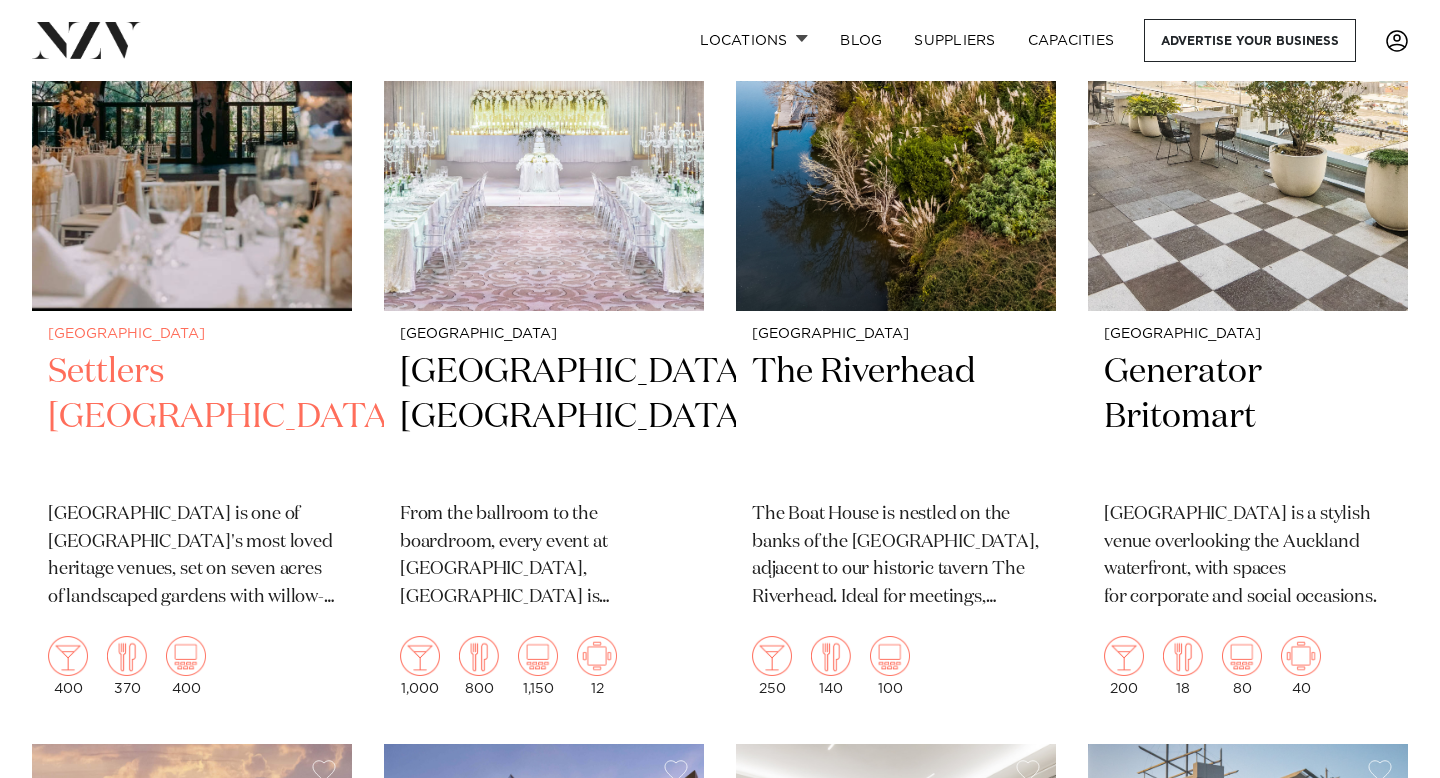 click at bounding box center [192, 96] 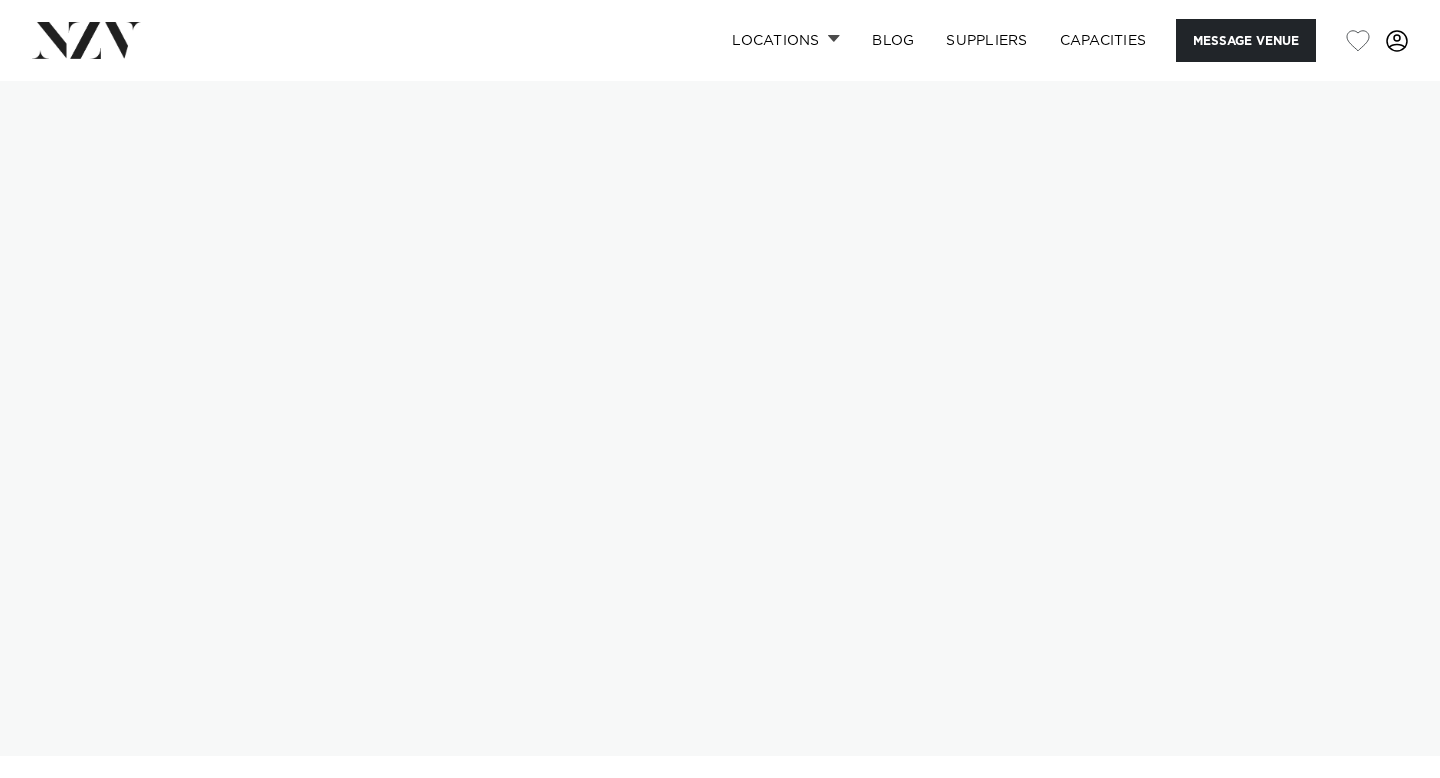 scroll, scrollTop: 0, scrollLeft: 0, axis: both 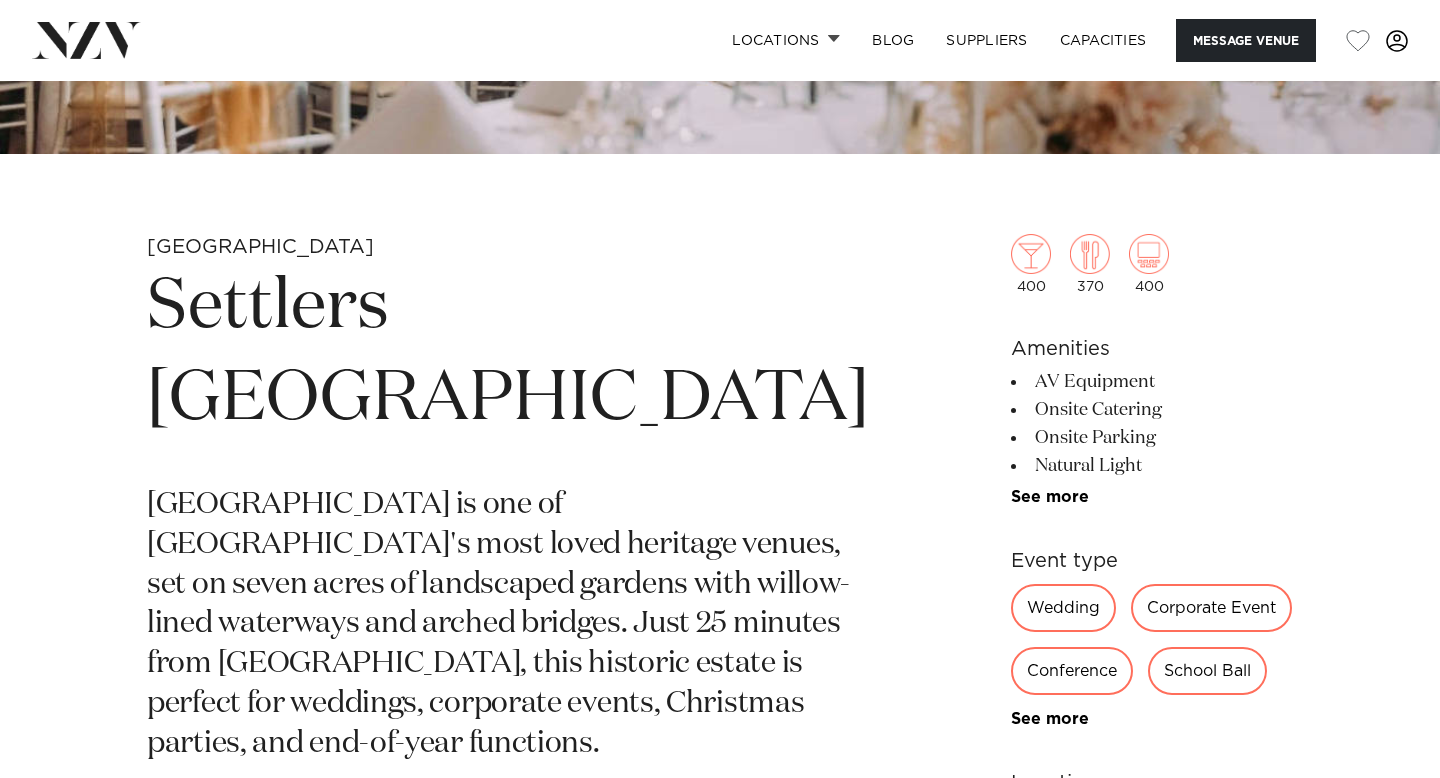 click on "Wedding" at bounding box center (1063, 608) 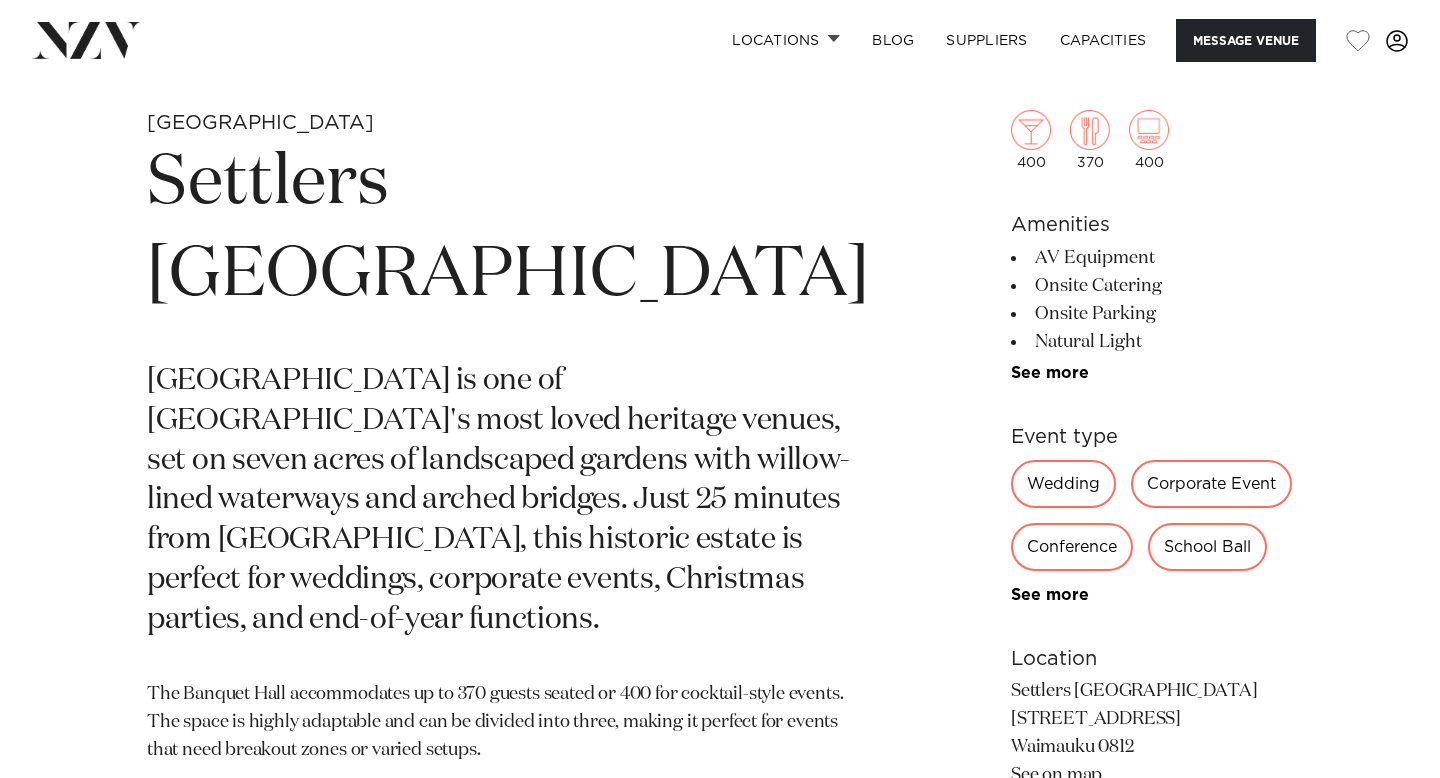 scroll, scrollTop: 806, scrollLeft: 0, axis: vertical 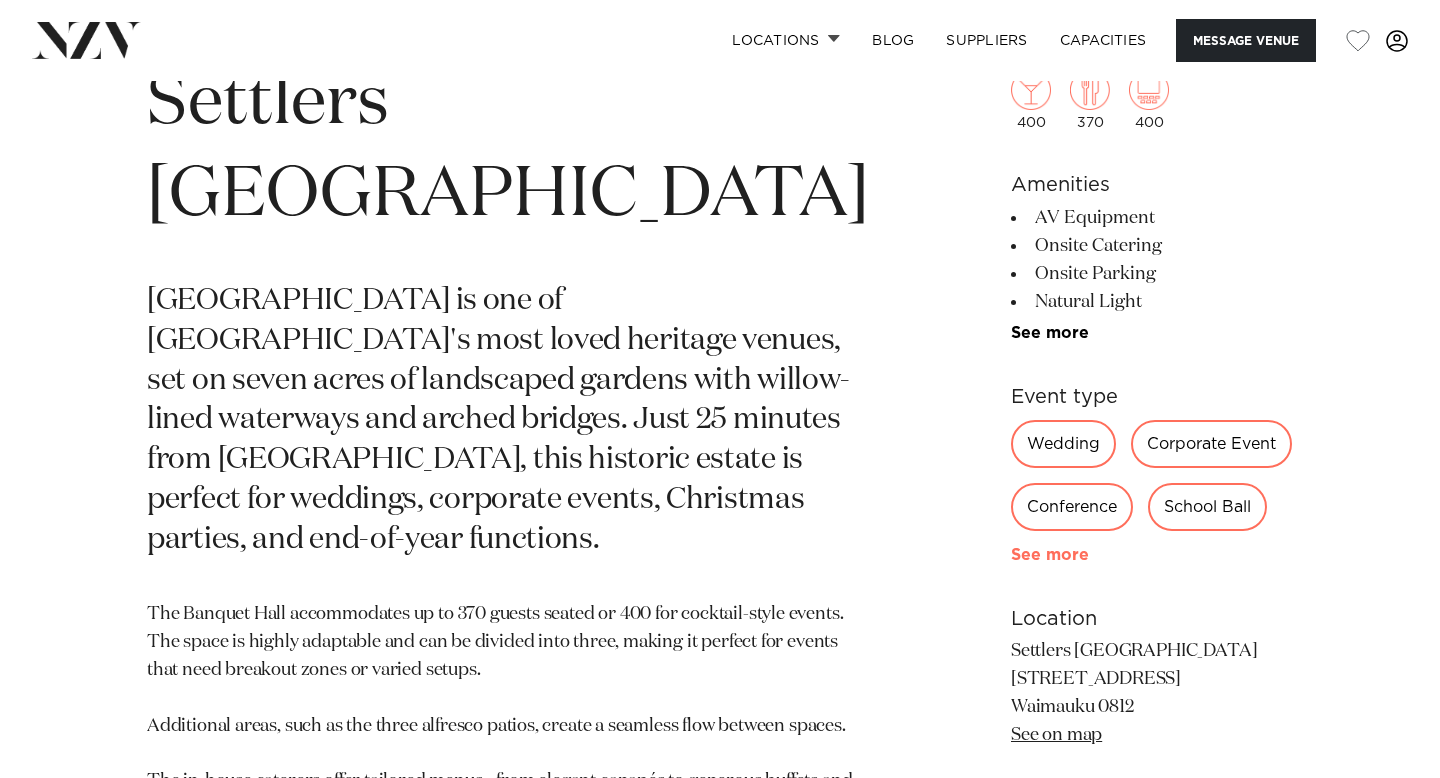 click on "See more" at bounding box center (1089, 555) 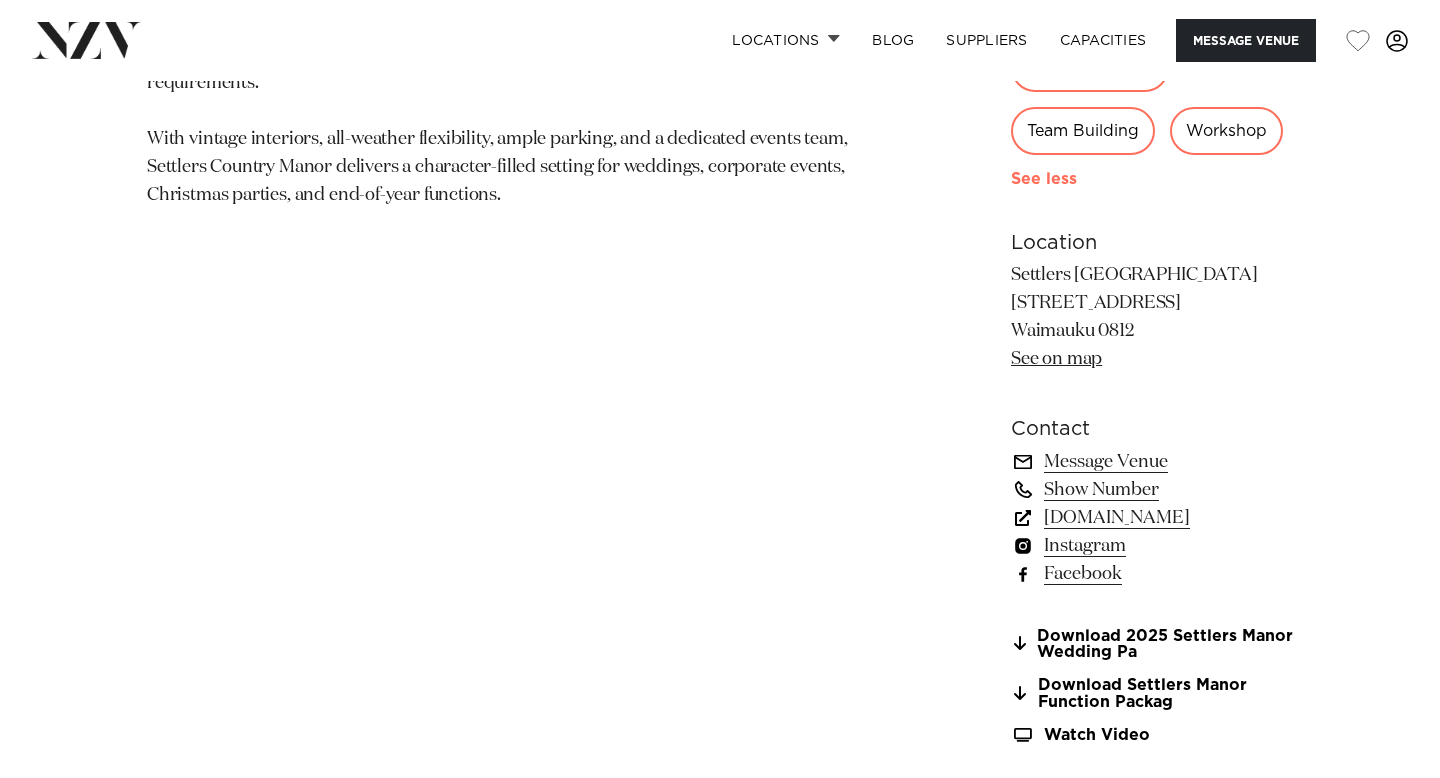 scroll, scrollTop: 1567, scrollLeft: 0, axis: vertical 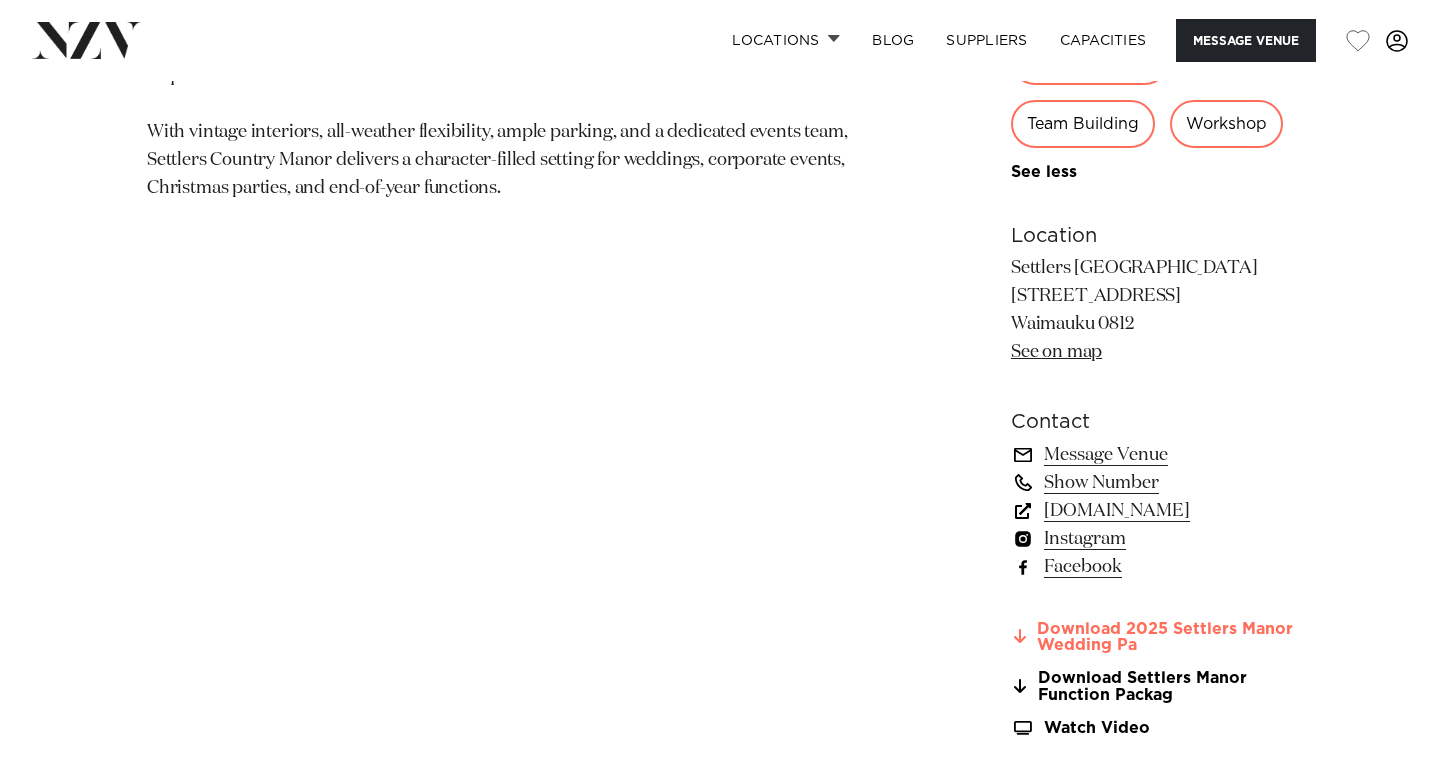 click on "Download 2025 Settlers Manor Wedding Pa" at bounding box center [1152, 638] 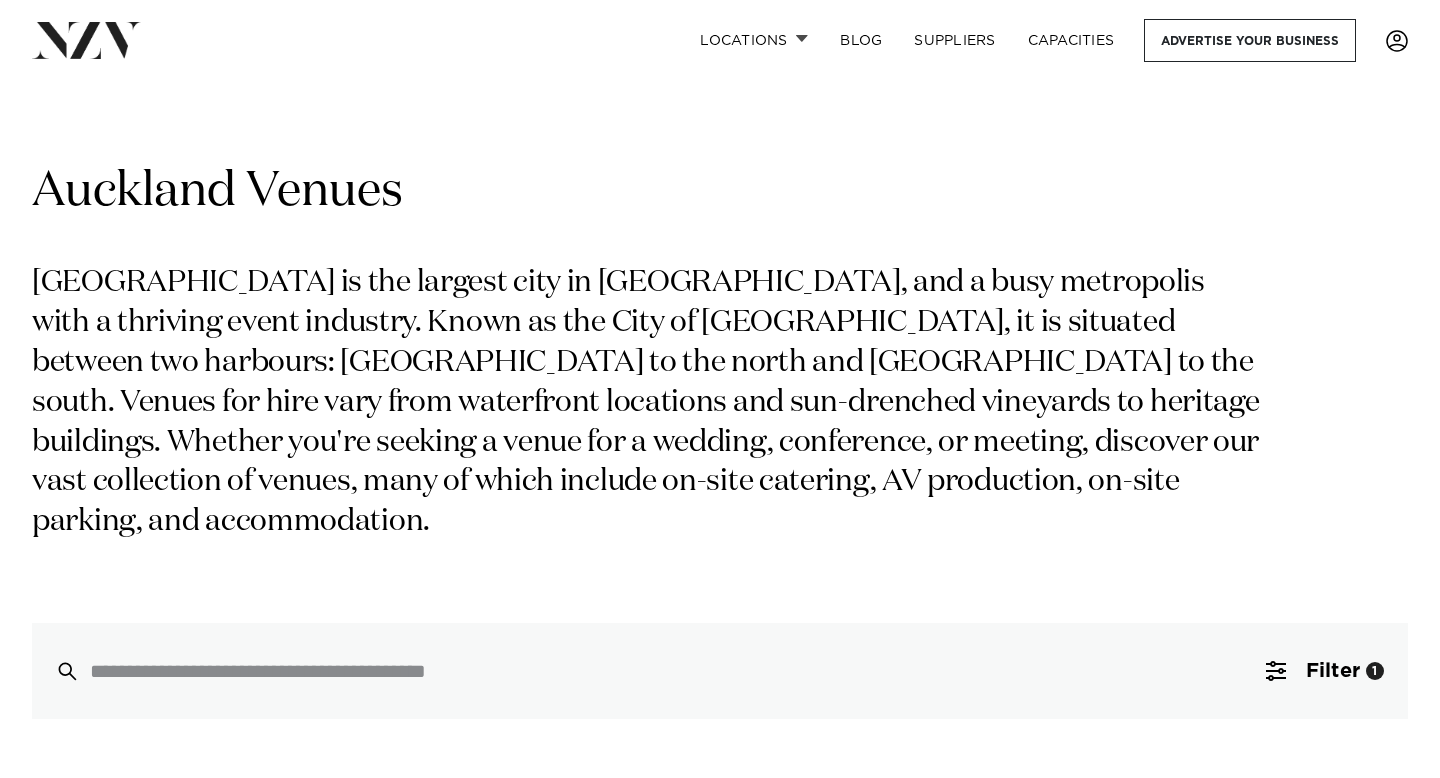 scroll, scrollTop: 1240, scrollLeft: 0, axis: vertical 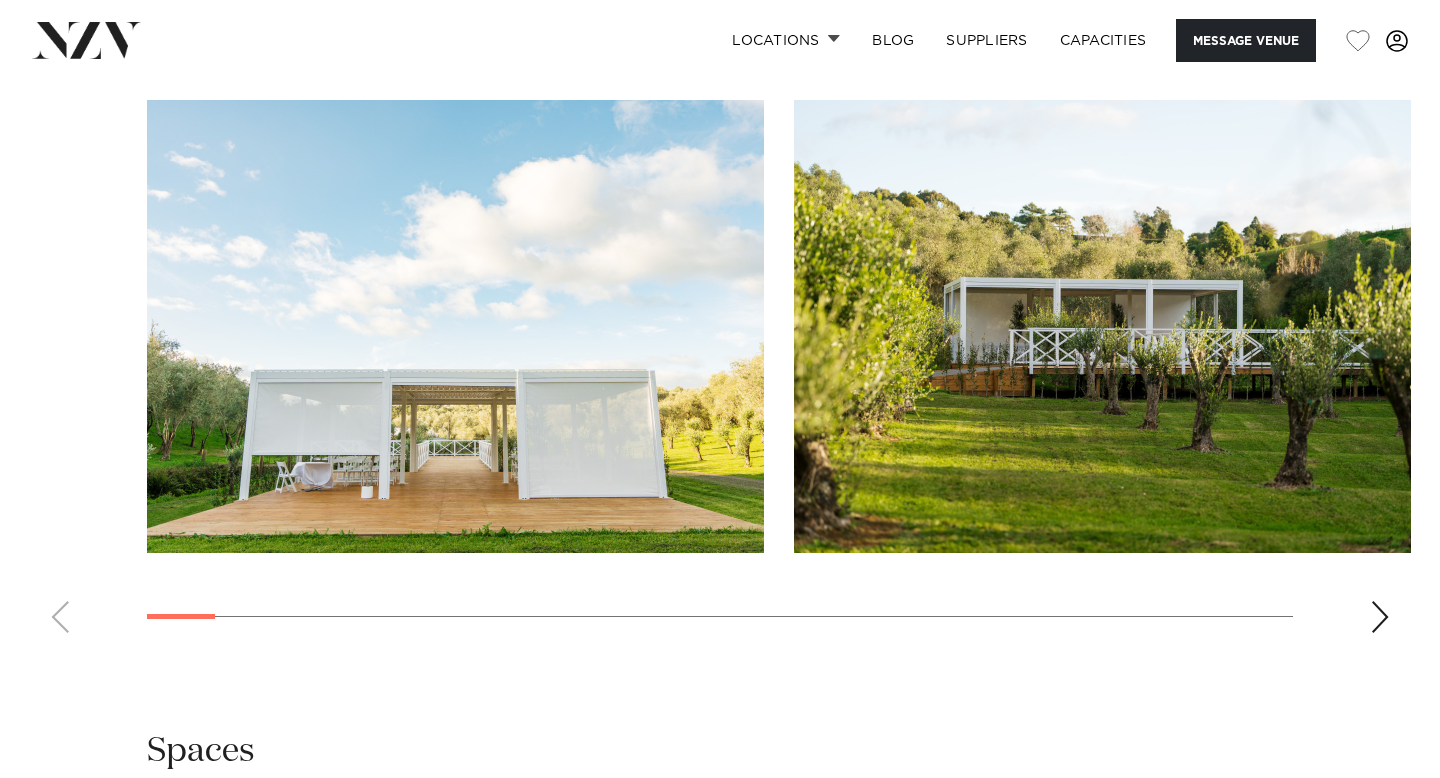 click at bounding box center (1380, 617) 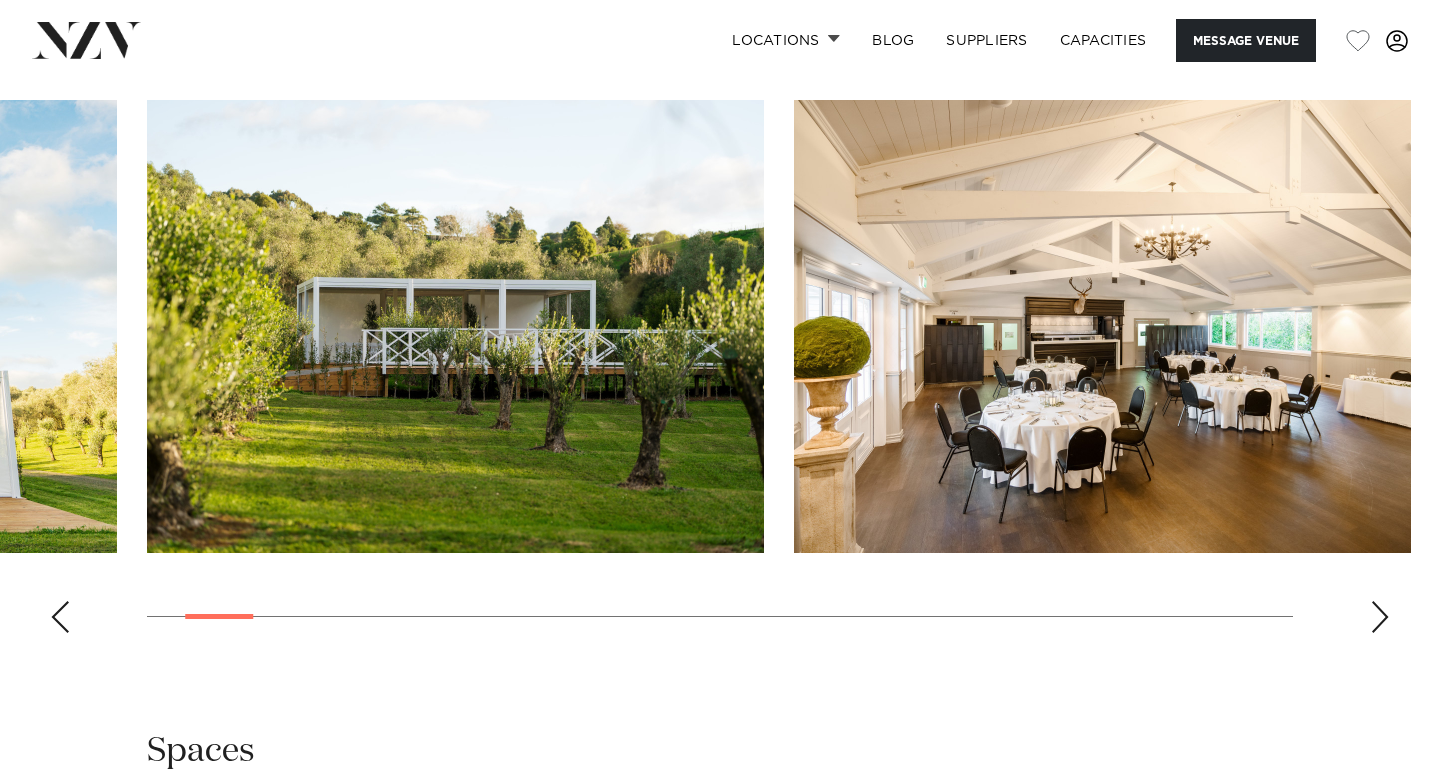 click at bounding box center [1380, 617] 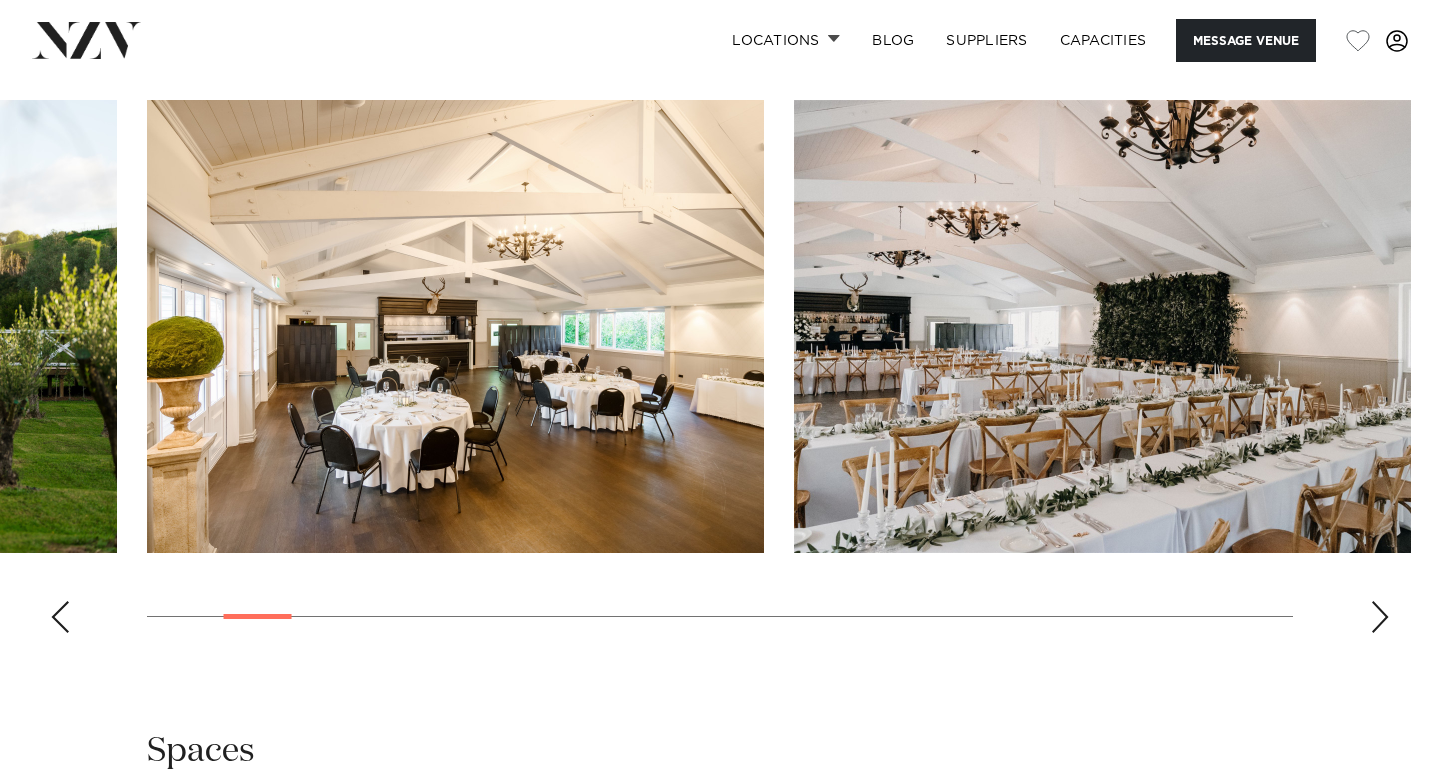 click at bounding box center (1380, 617) 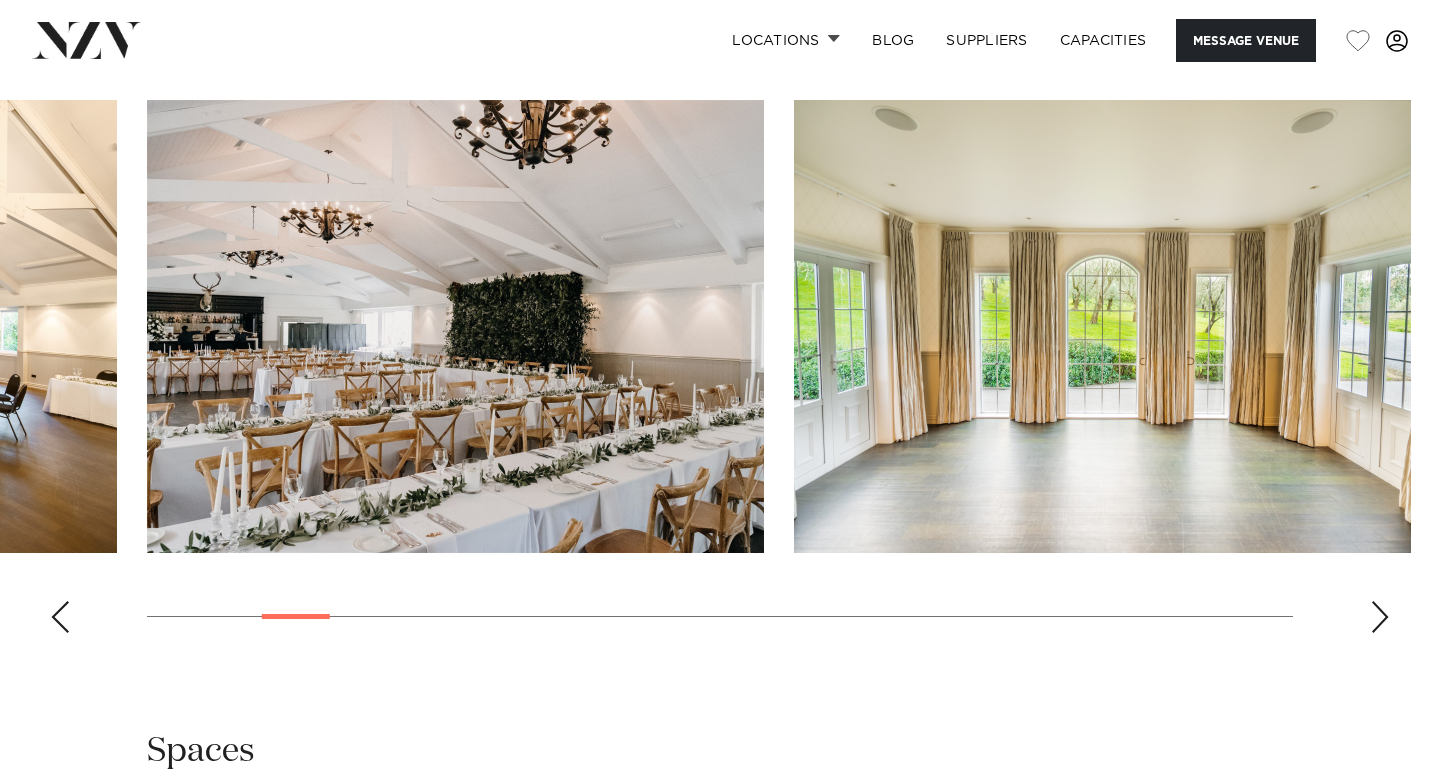 click at bounding box center (1380, 617) 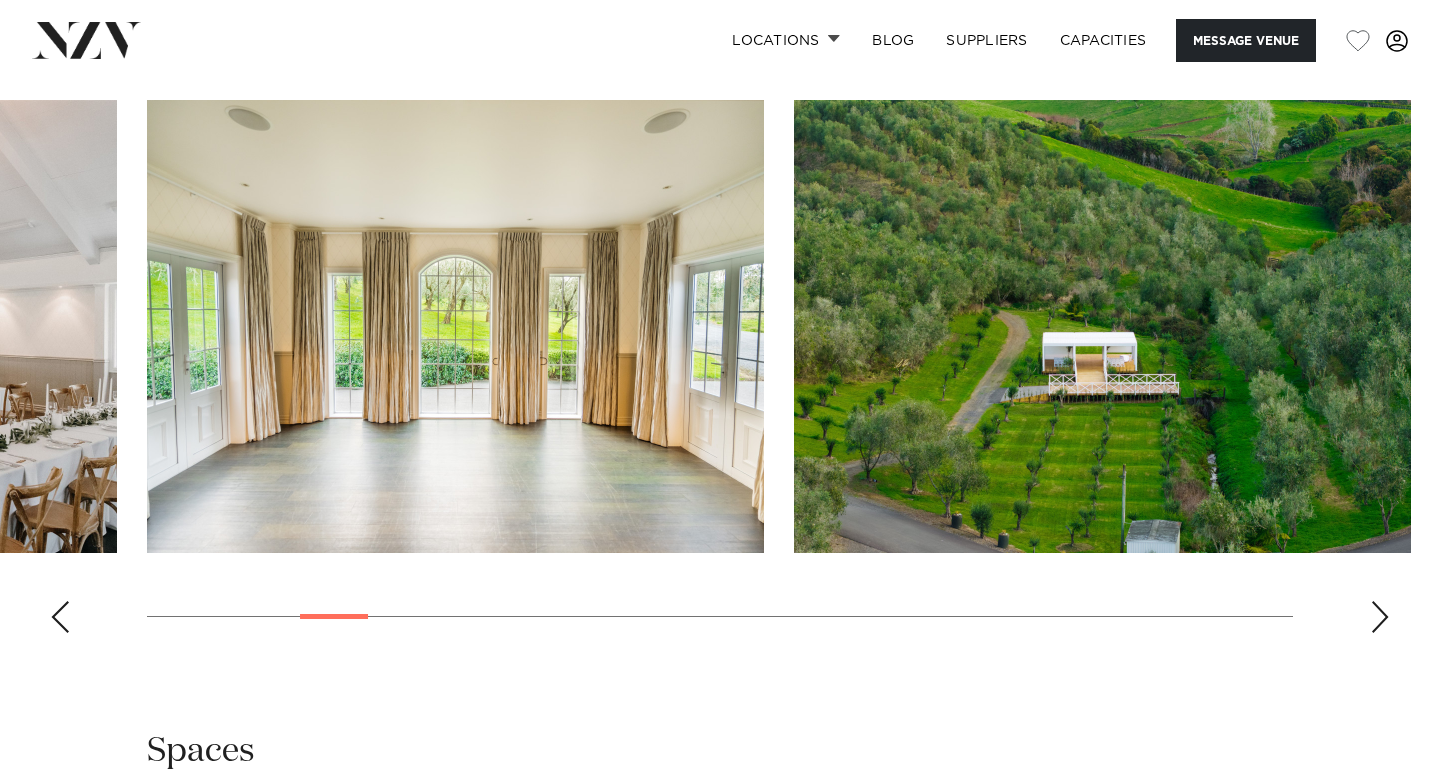 click at bounding box center (60, 617) 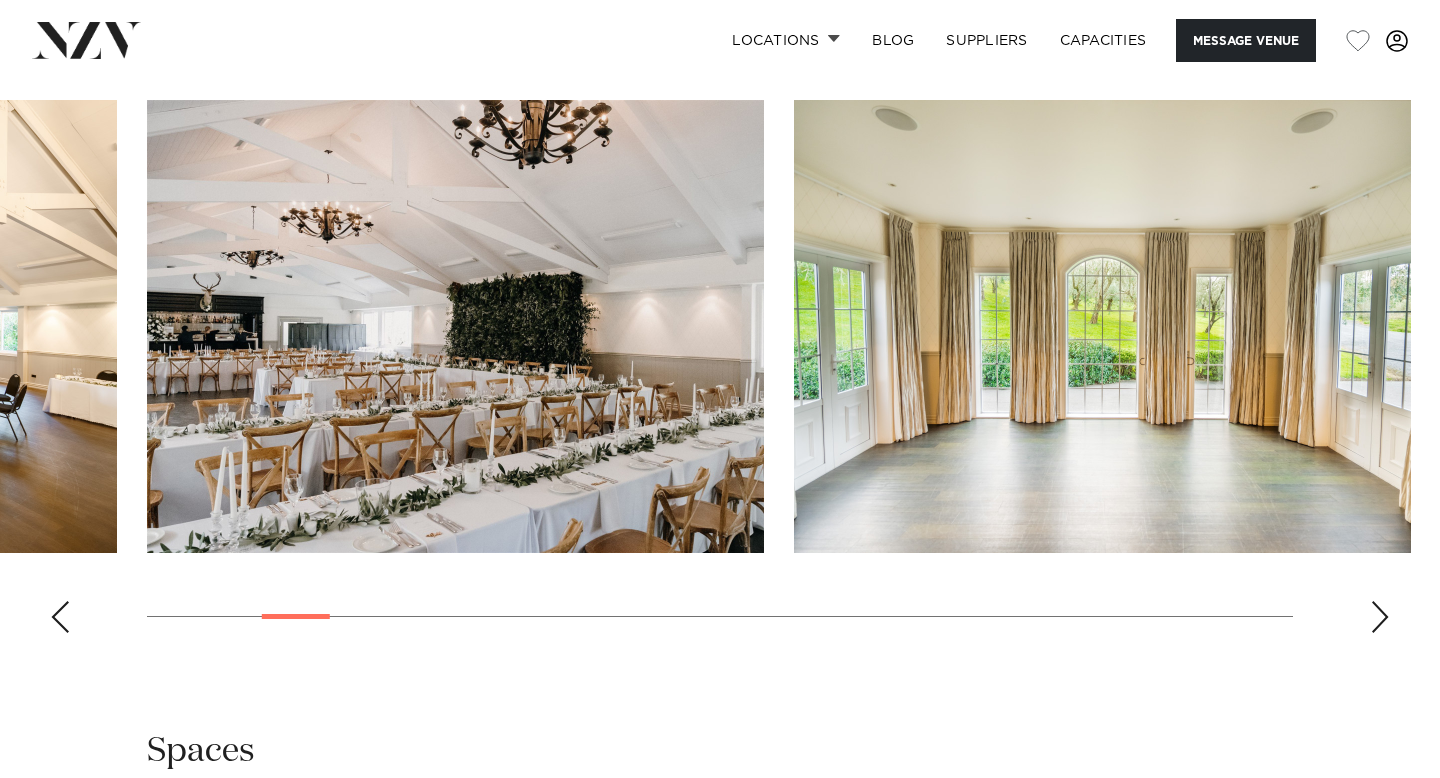 click at bounding box center (60, 617) 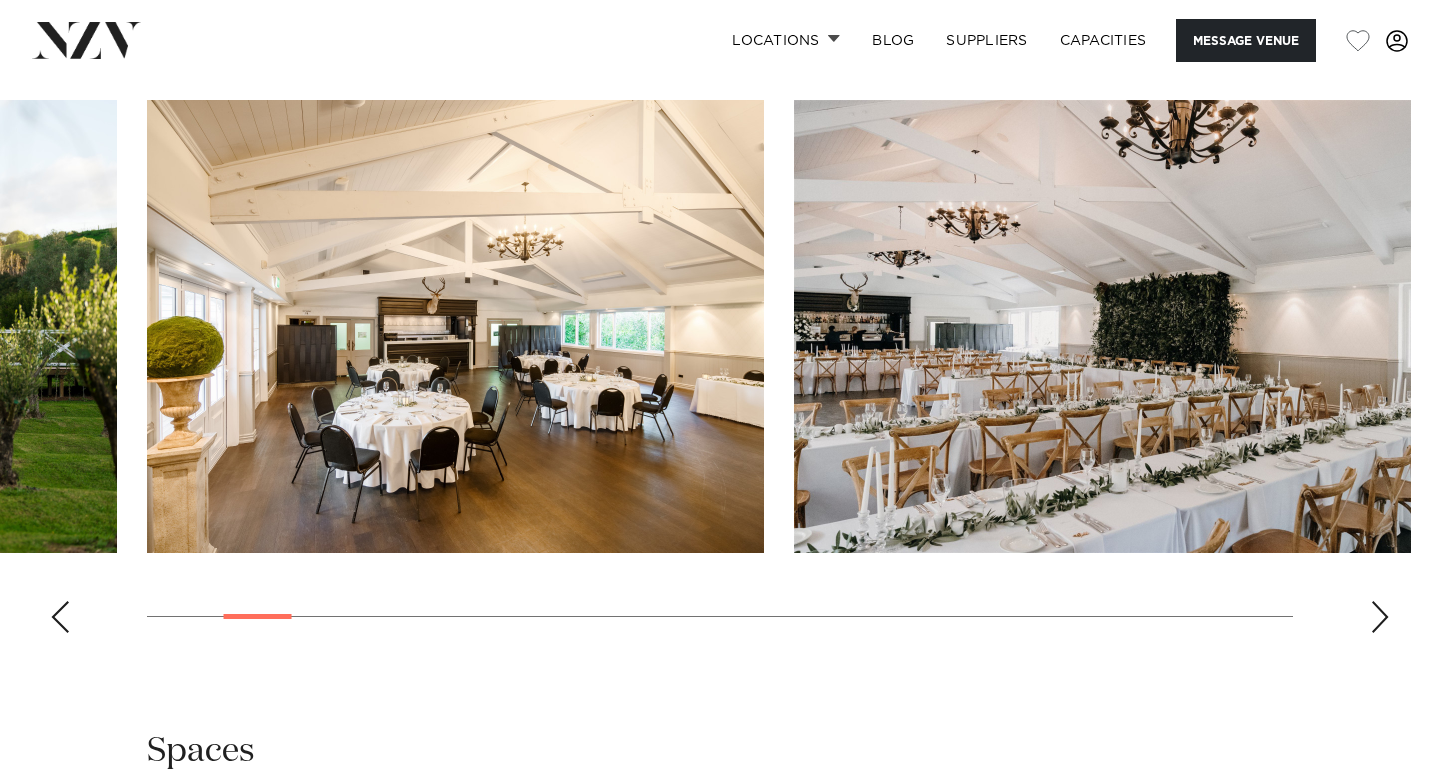 click at bounding box center [60, 617] 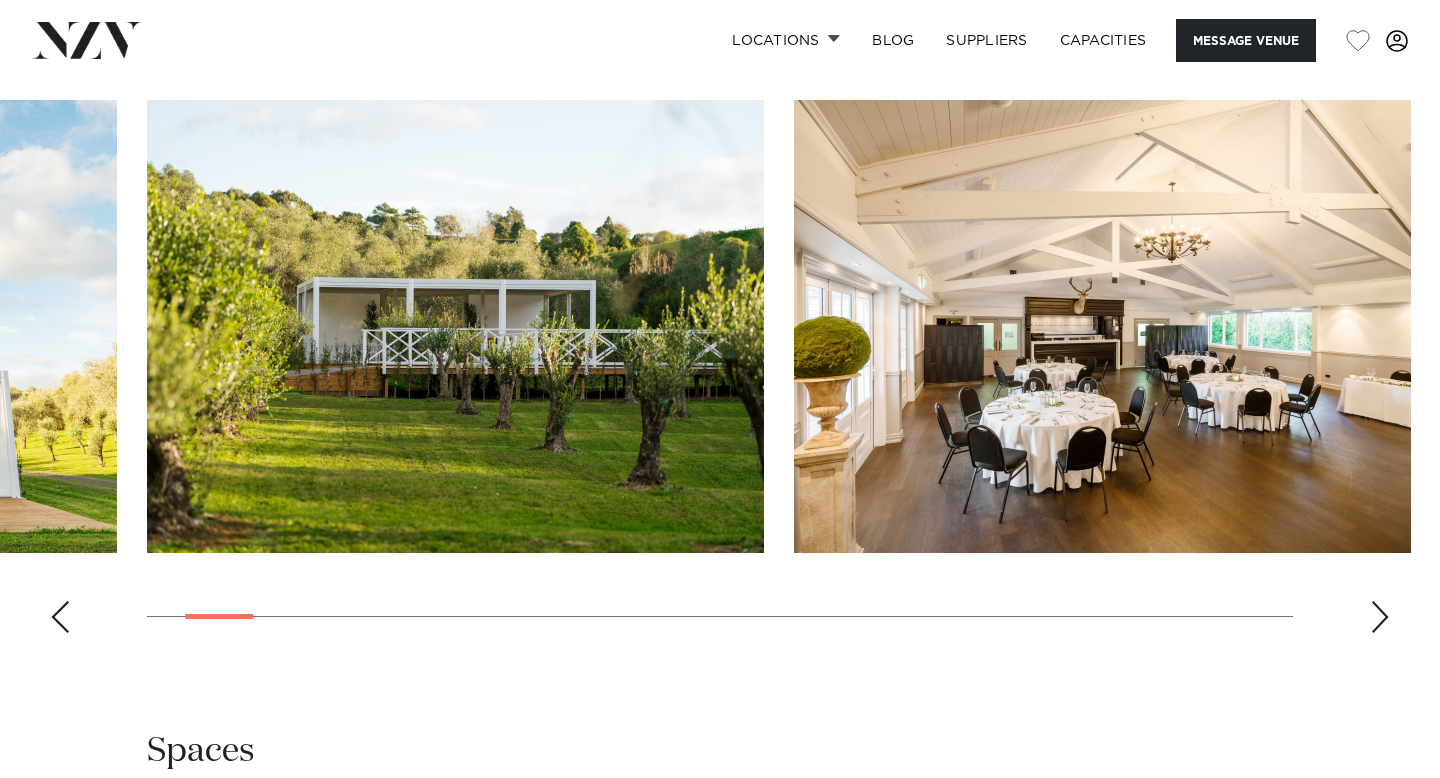 click at bounding box center [60, 617] 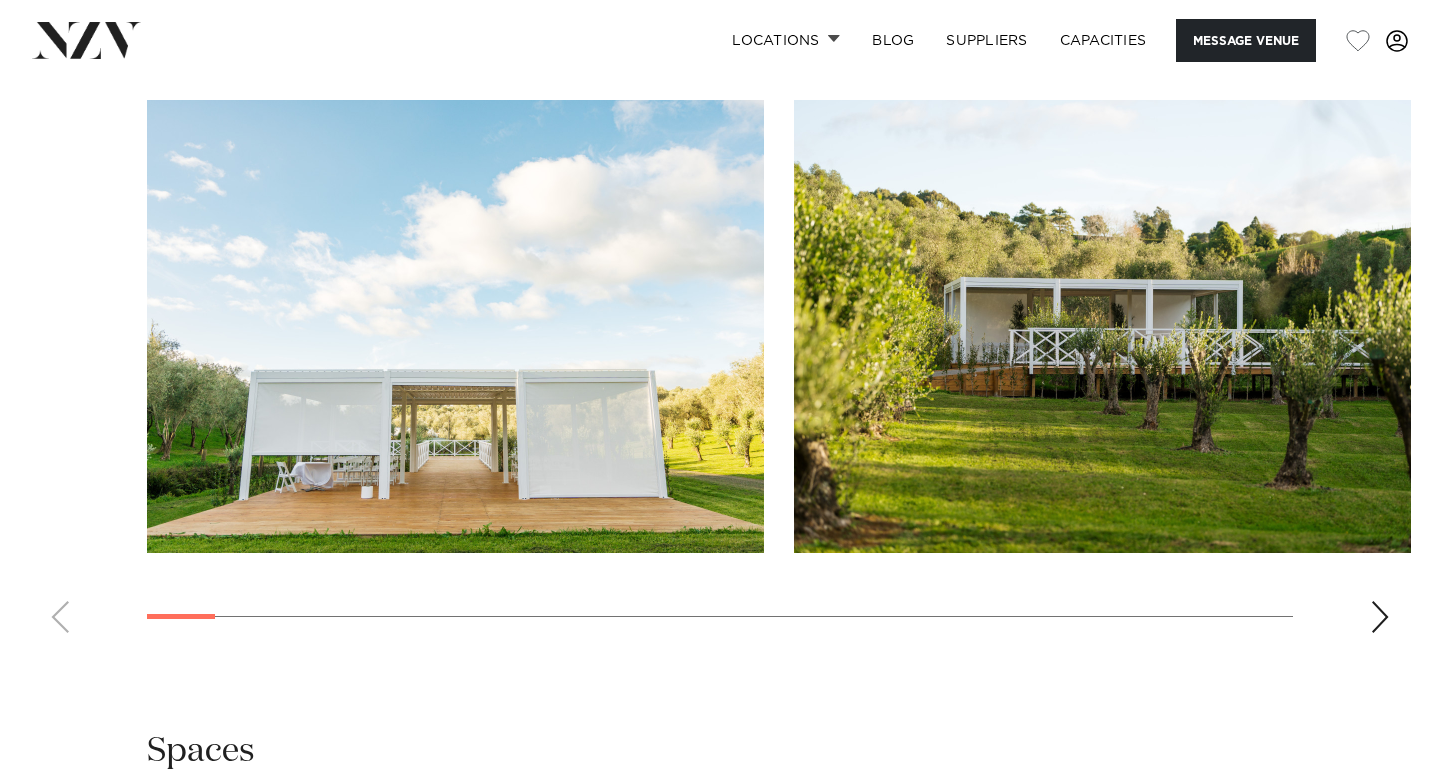 click at bounding box center (720, 374) 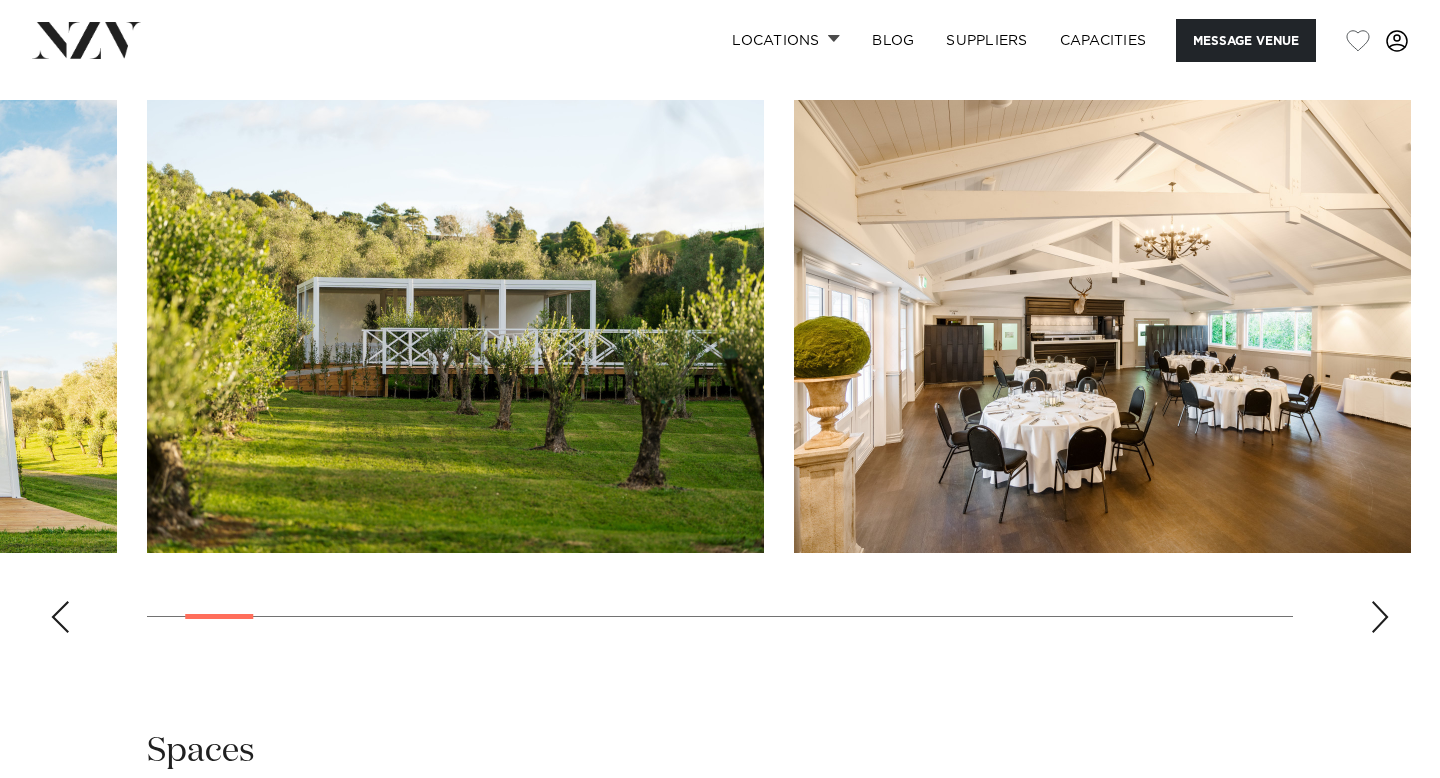 click at bounding box center (1380, 617) 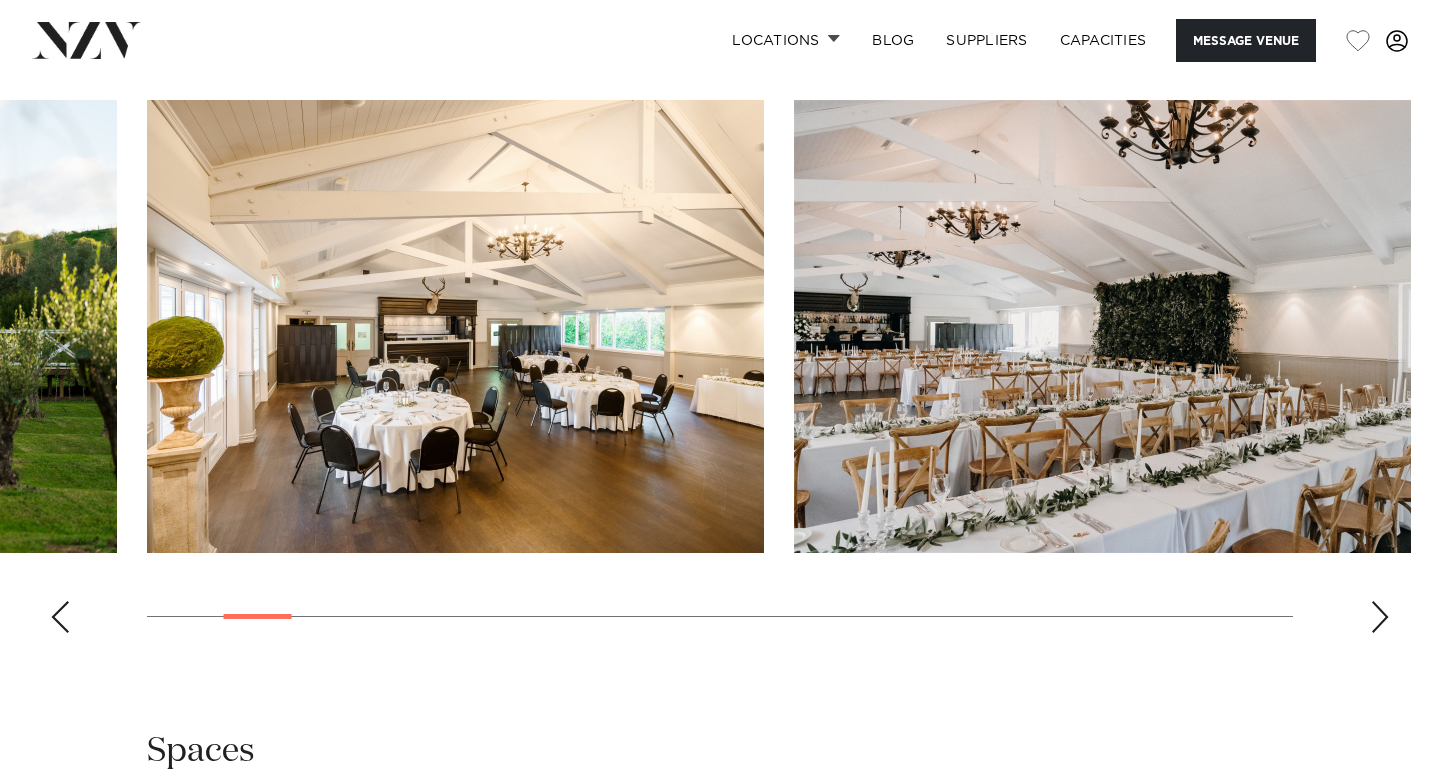 click at bounding box center [1380, 617] 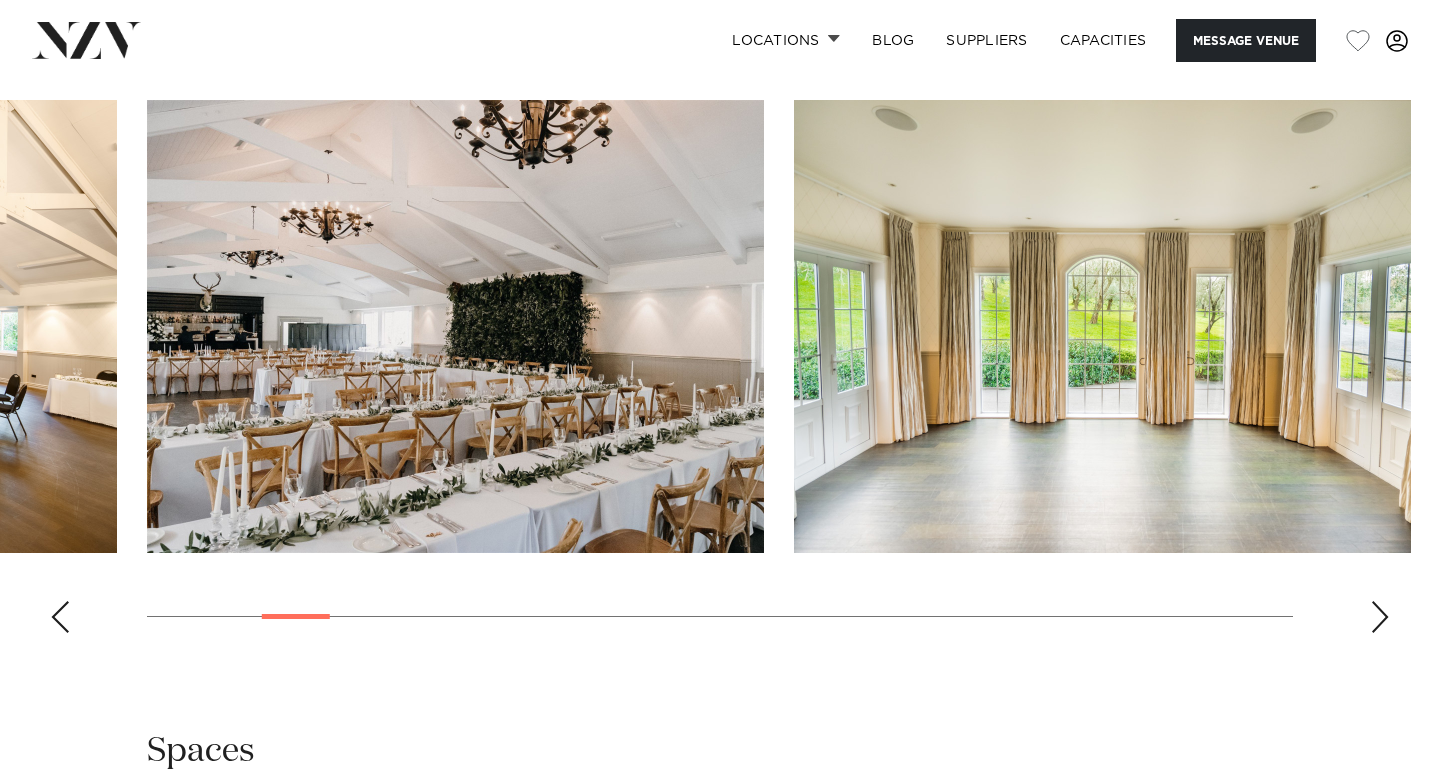 click at bounding box center [1380, 617] 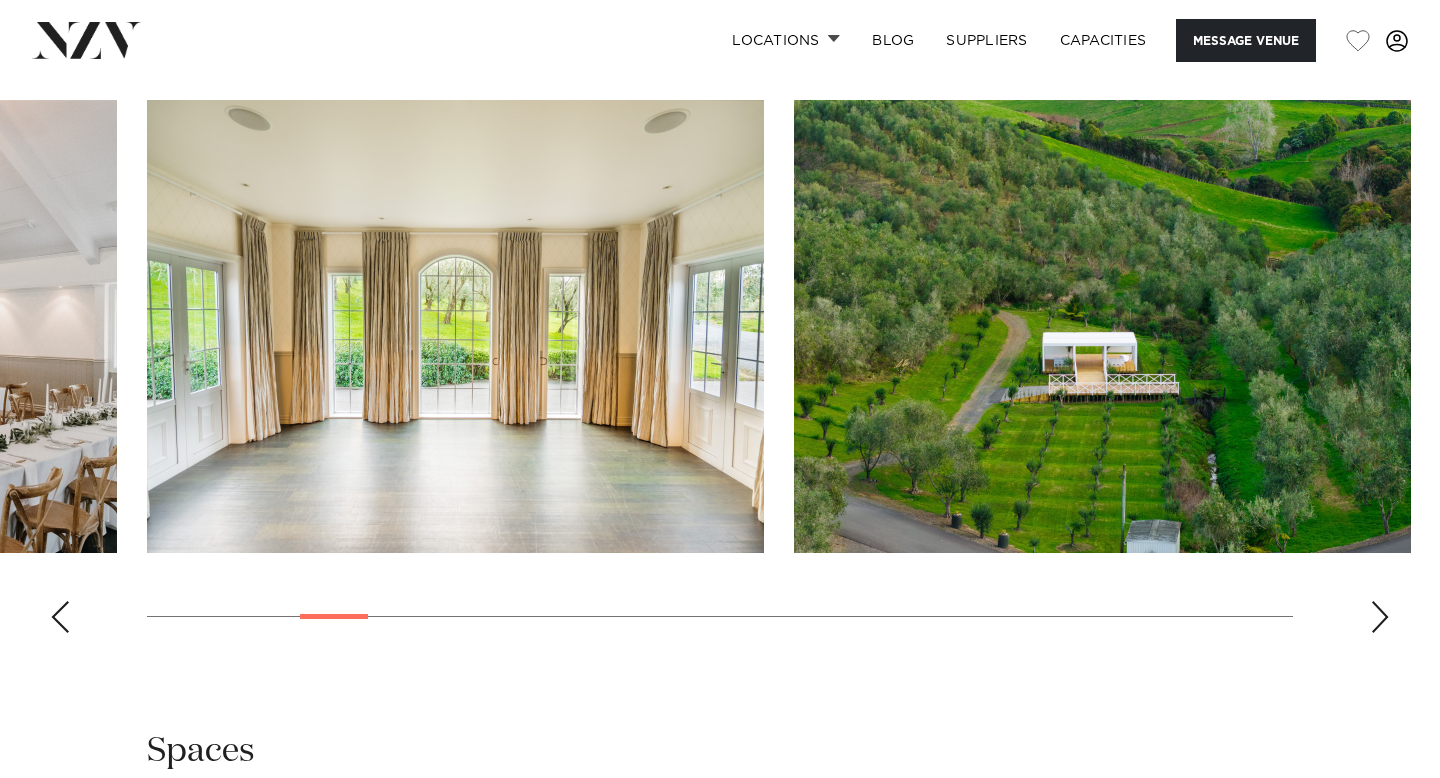 click at bounding box center [1380, 617] 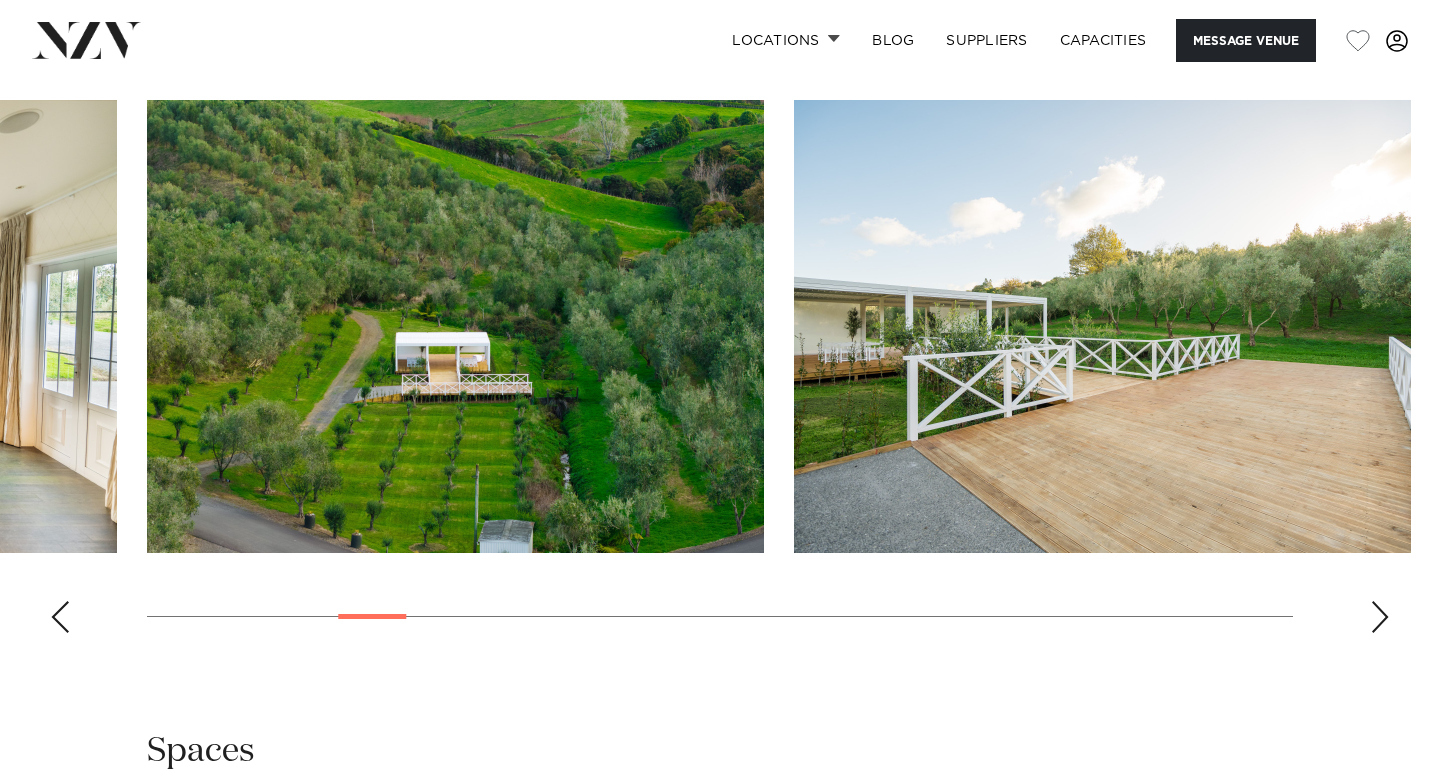 click at bounding box center (1380, 617) 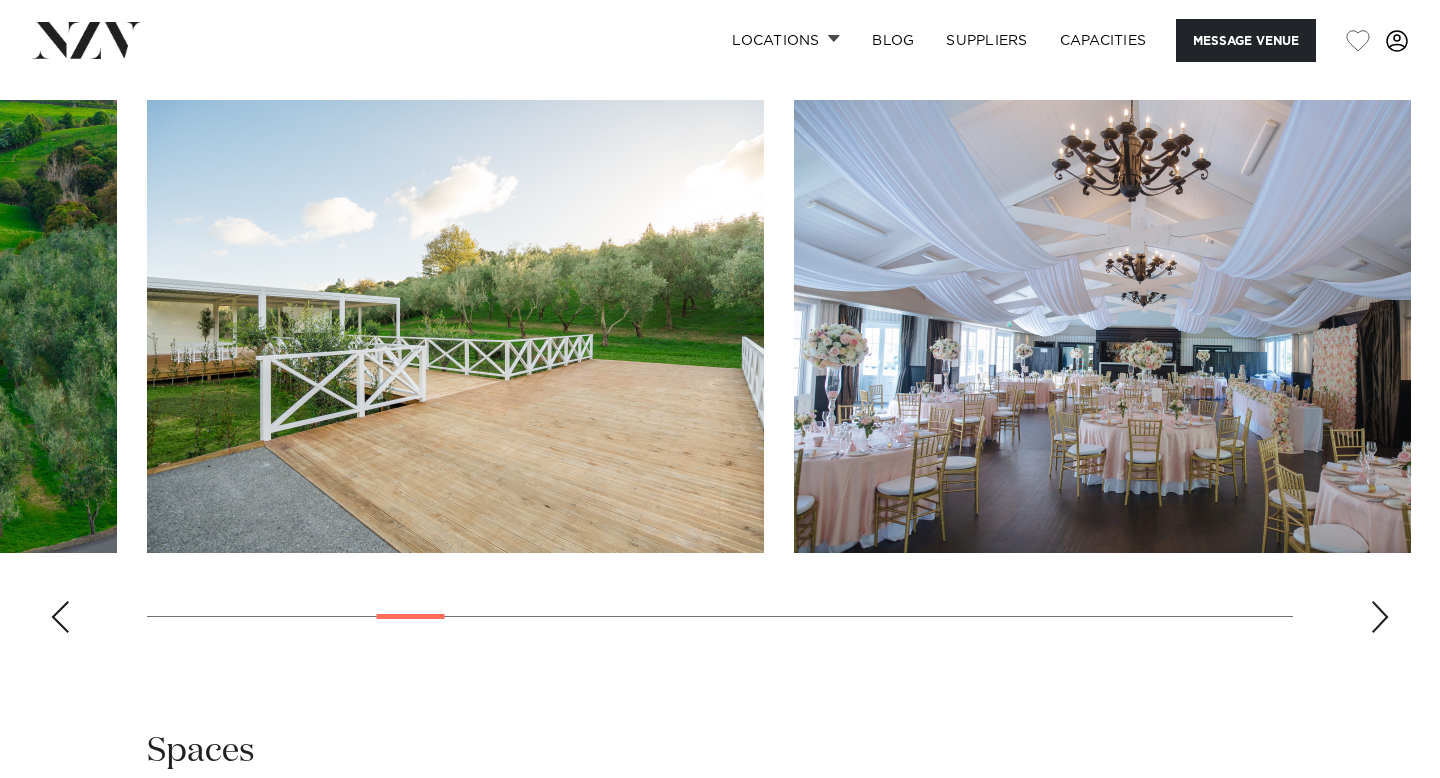 click at bounding box center (1380, 617) 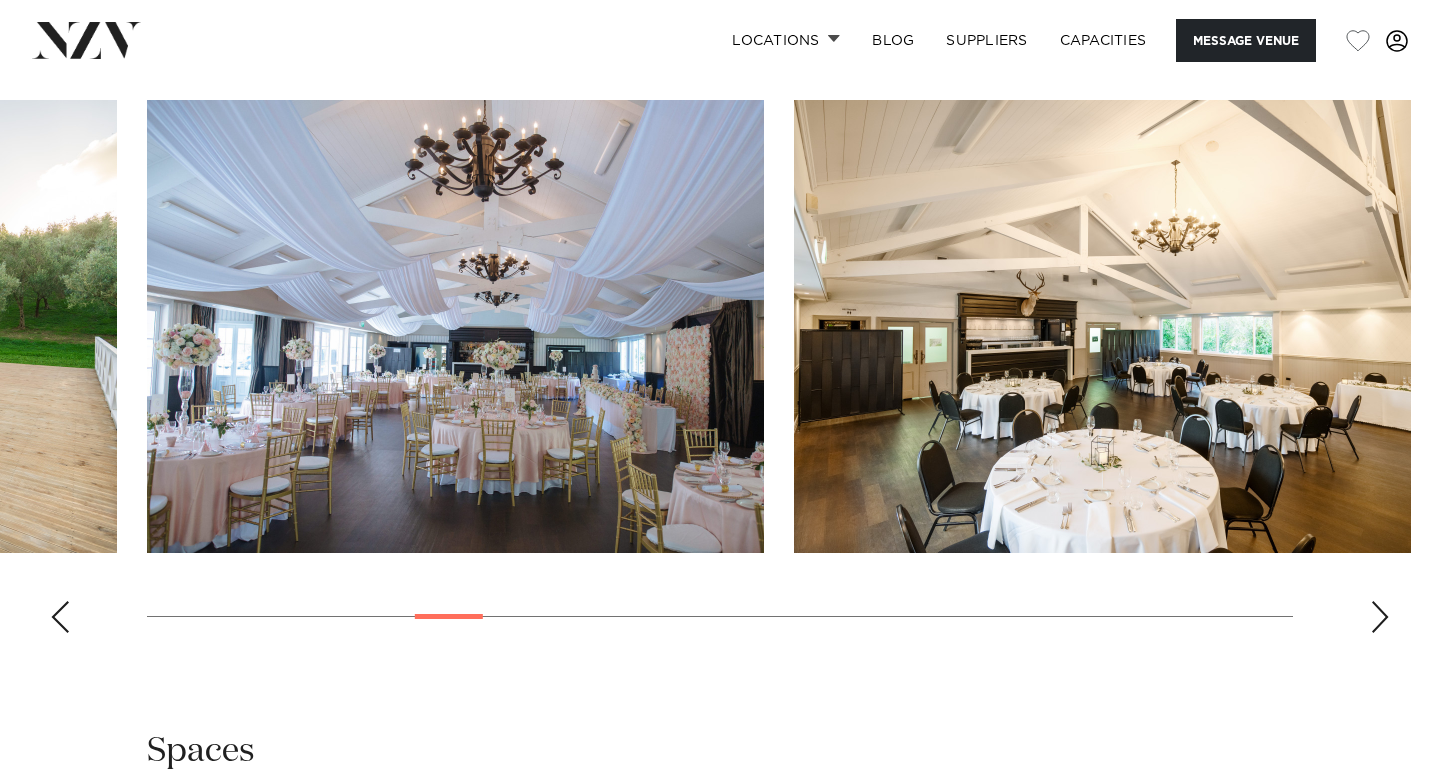 click at bounding box center [1380, 617] 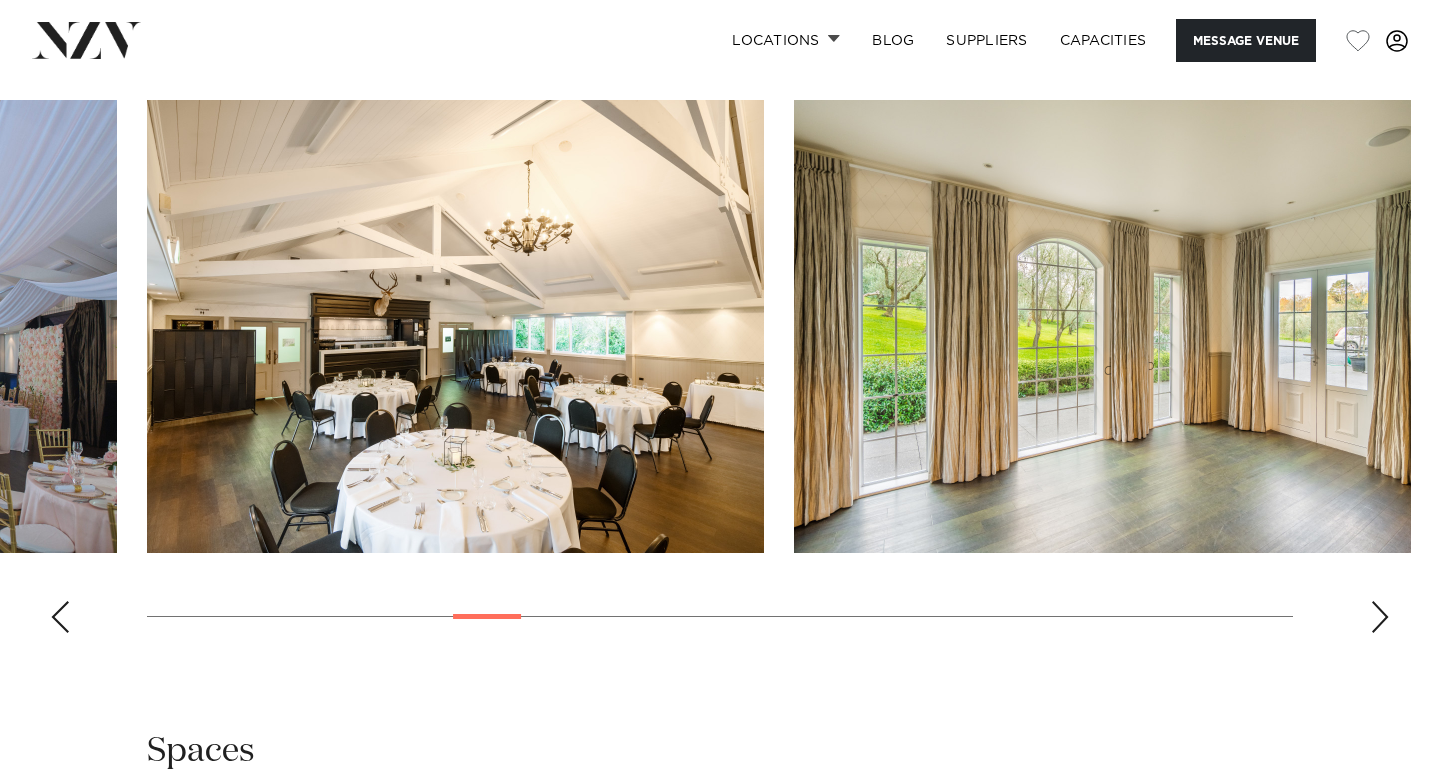 click at bounding box center (1380, 617) 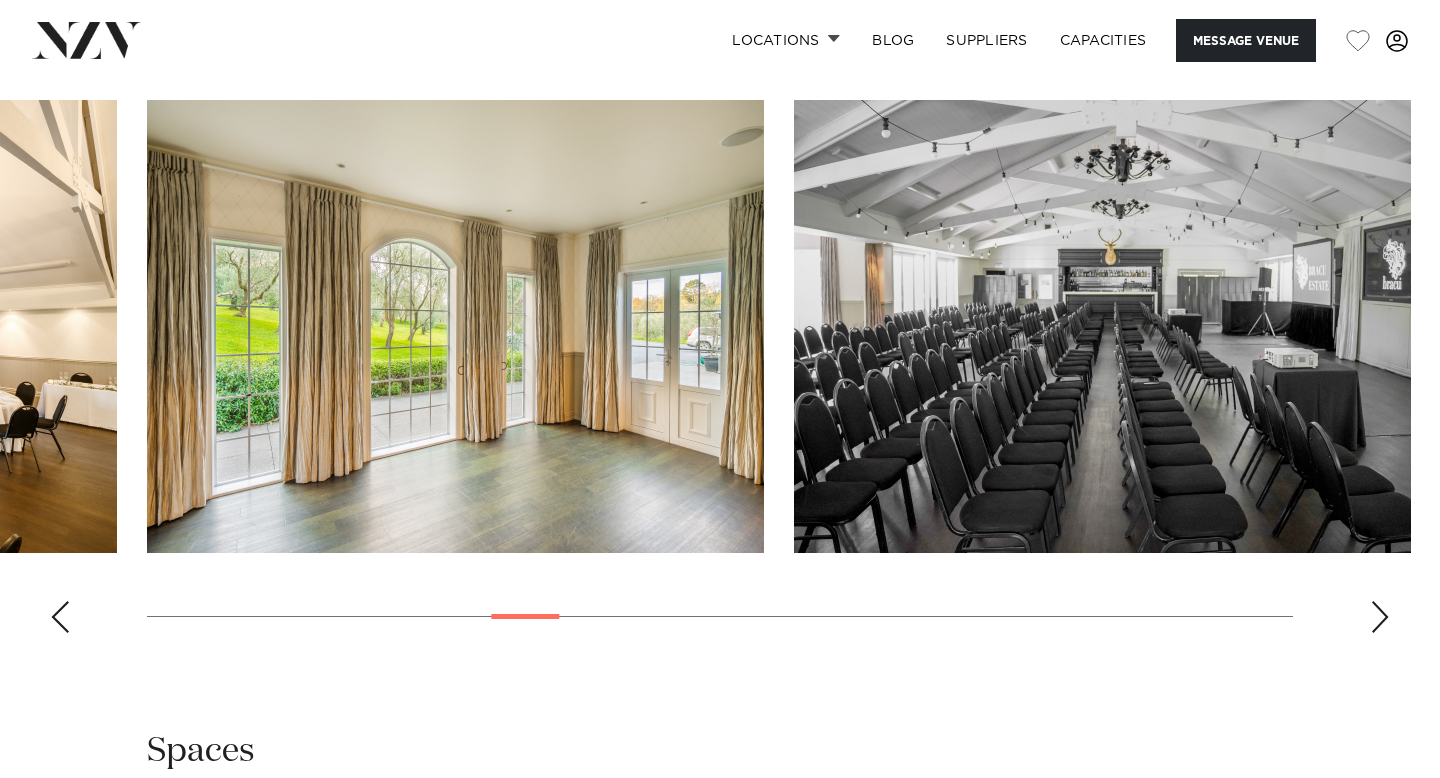 click at bounding box center (1380, 617) 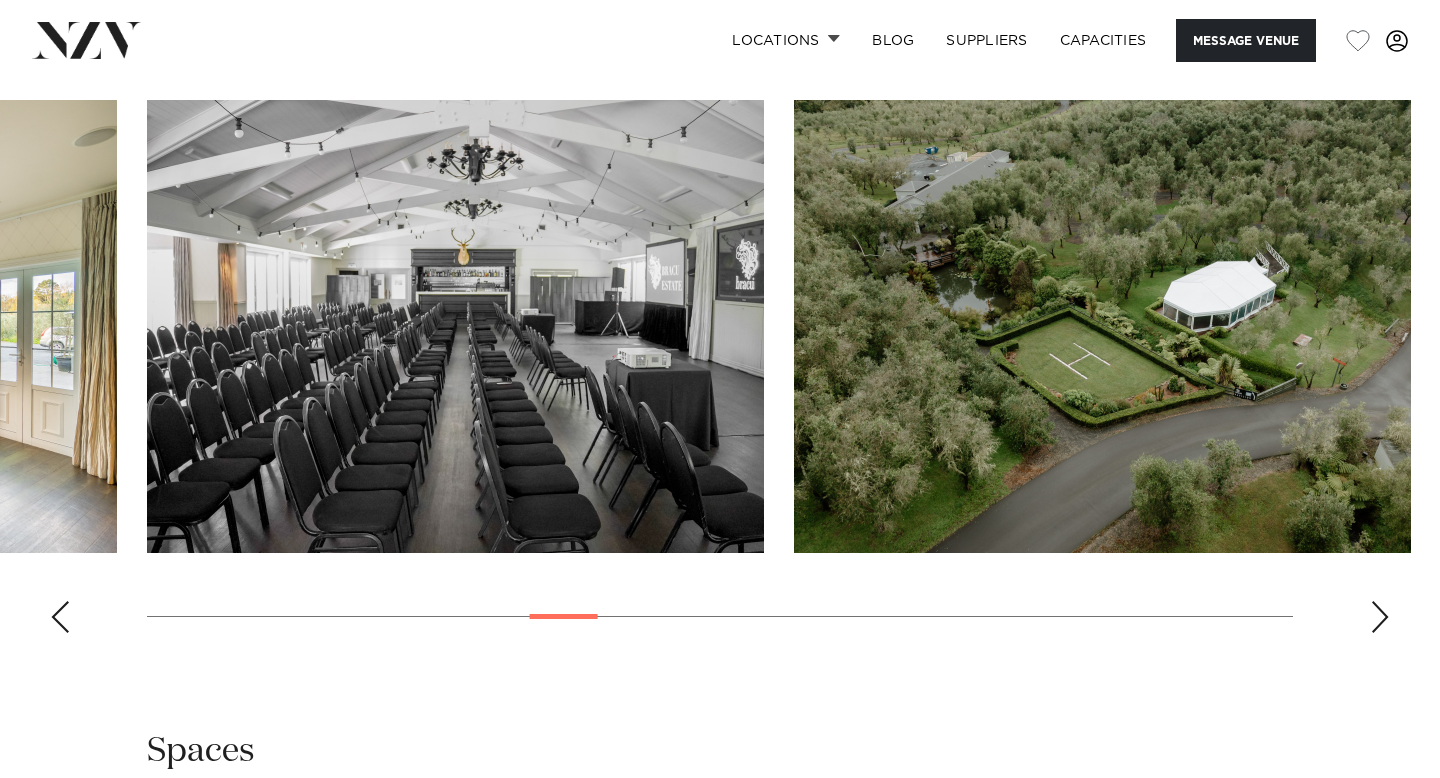 click at bounding box center (1380, 617) 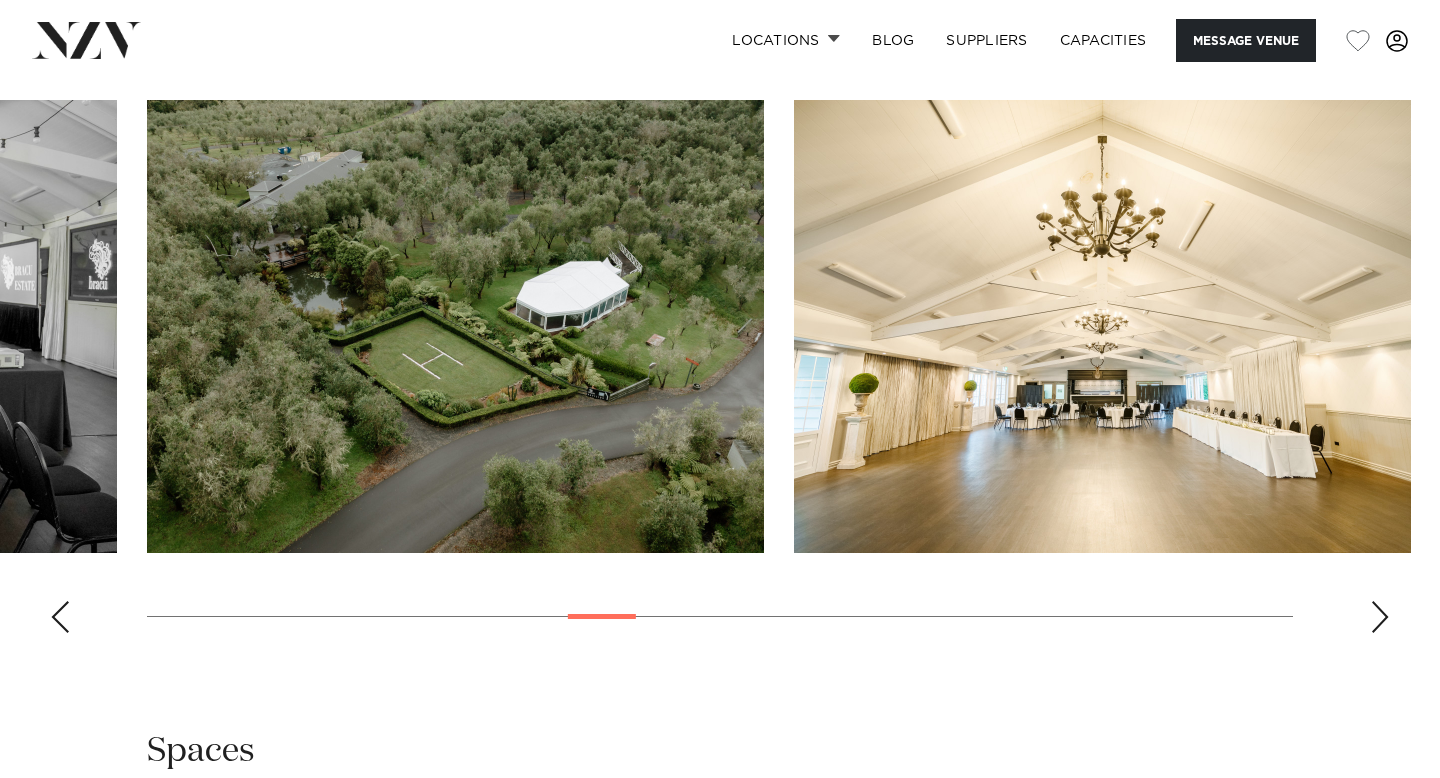 click at bounding box center [1380, 617] 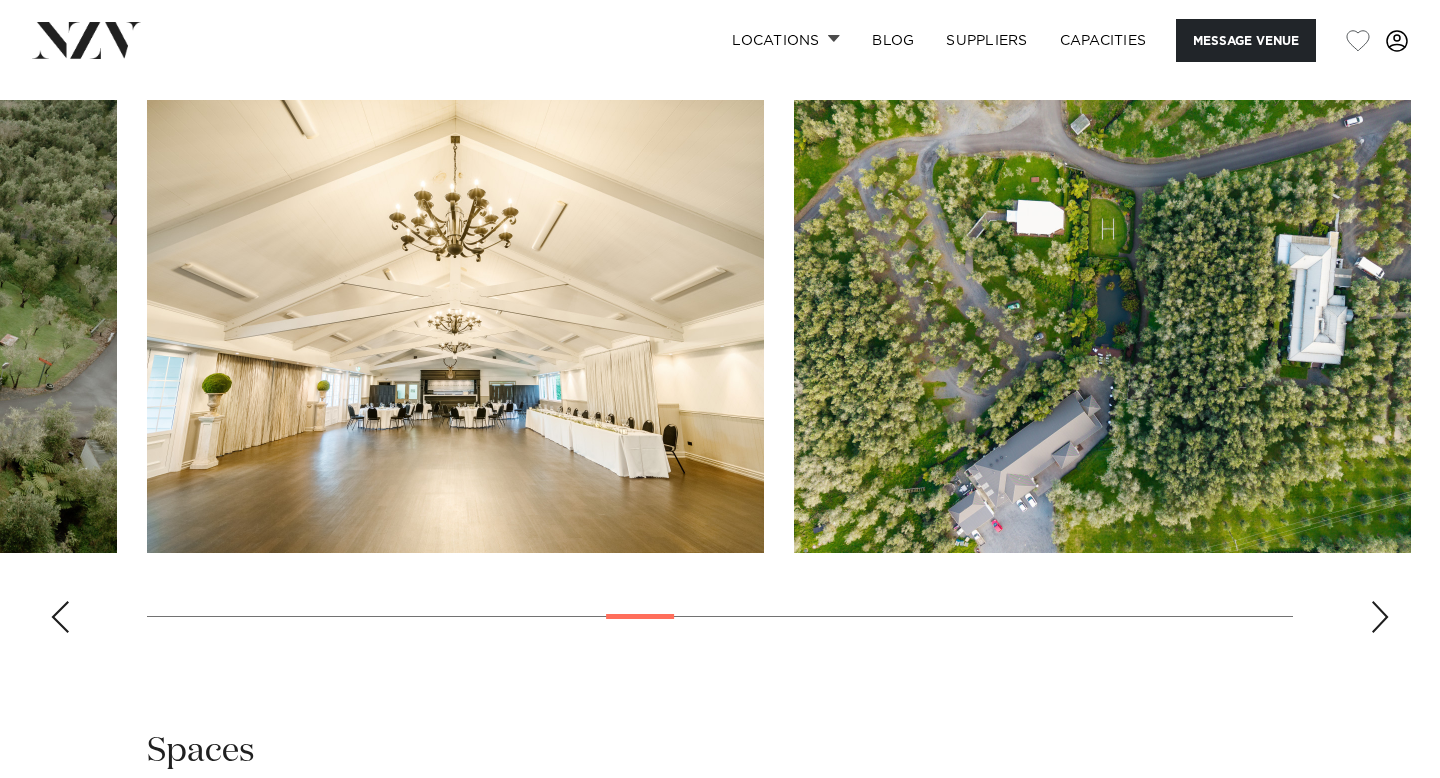 click at bounding box center (1380, 617) 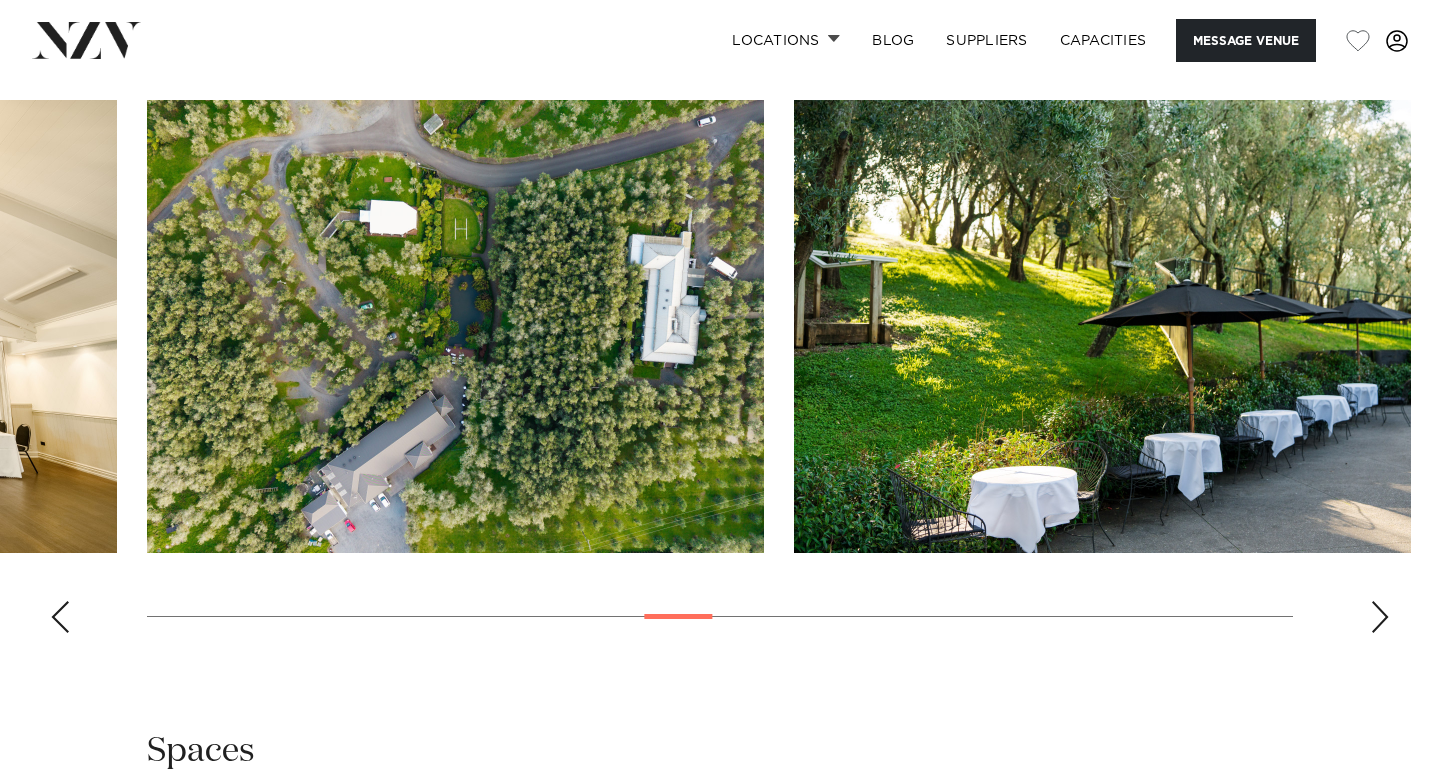 click at bounding box center [1380, 617] 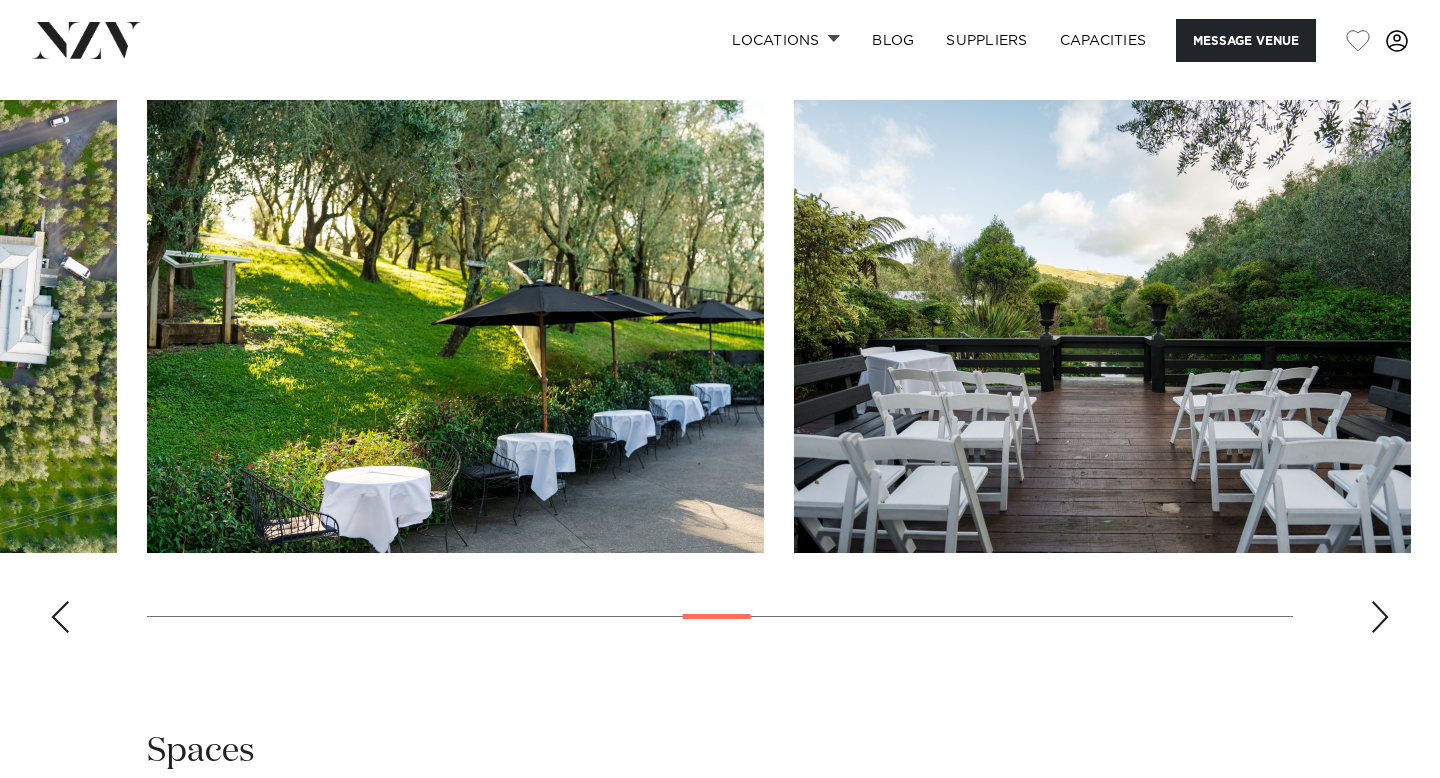 click at bounding box center [1380, 617] 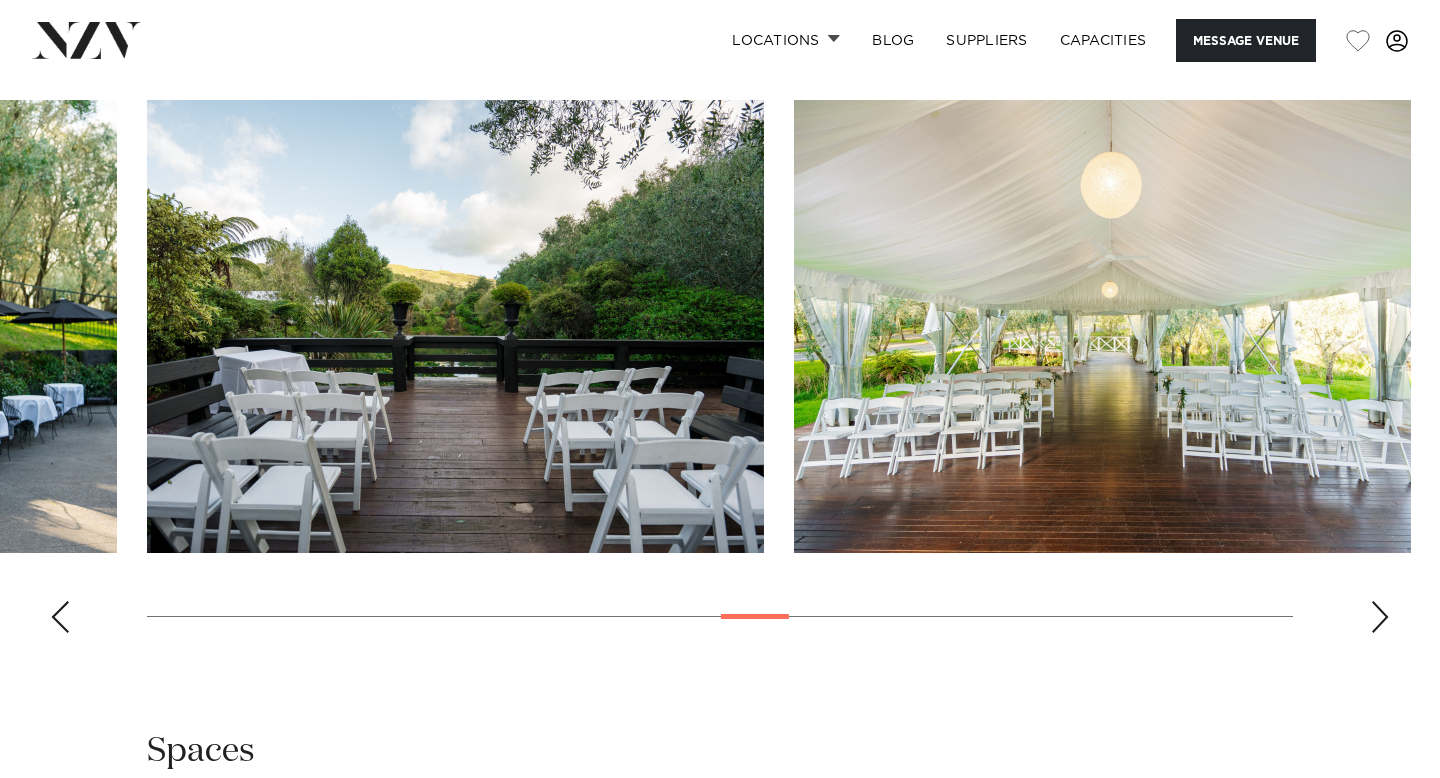 click at bounding box center (1380, 617) 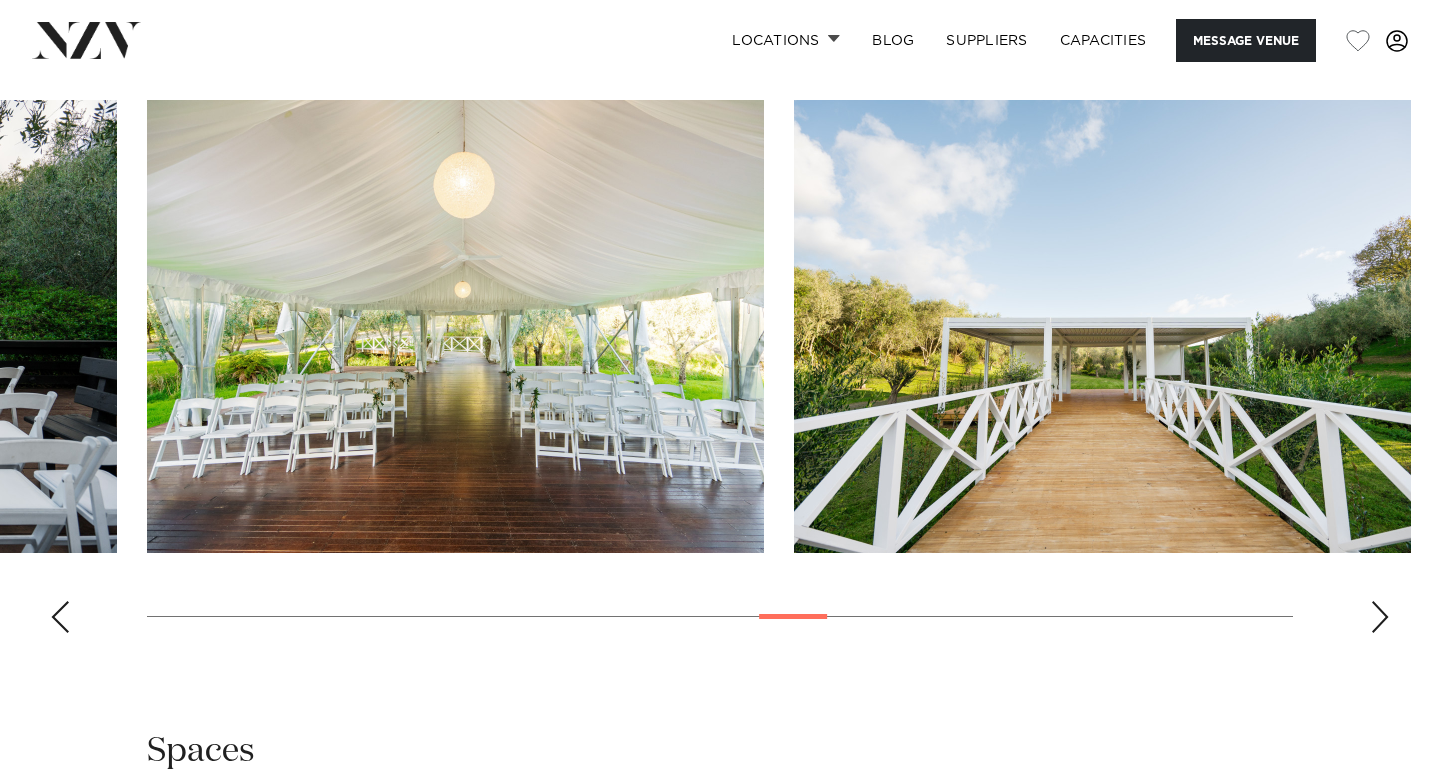 click at bounding box center [1380, 617] 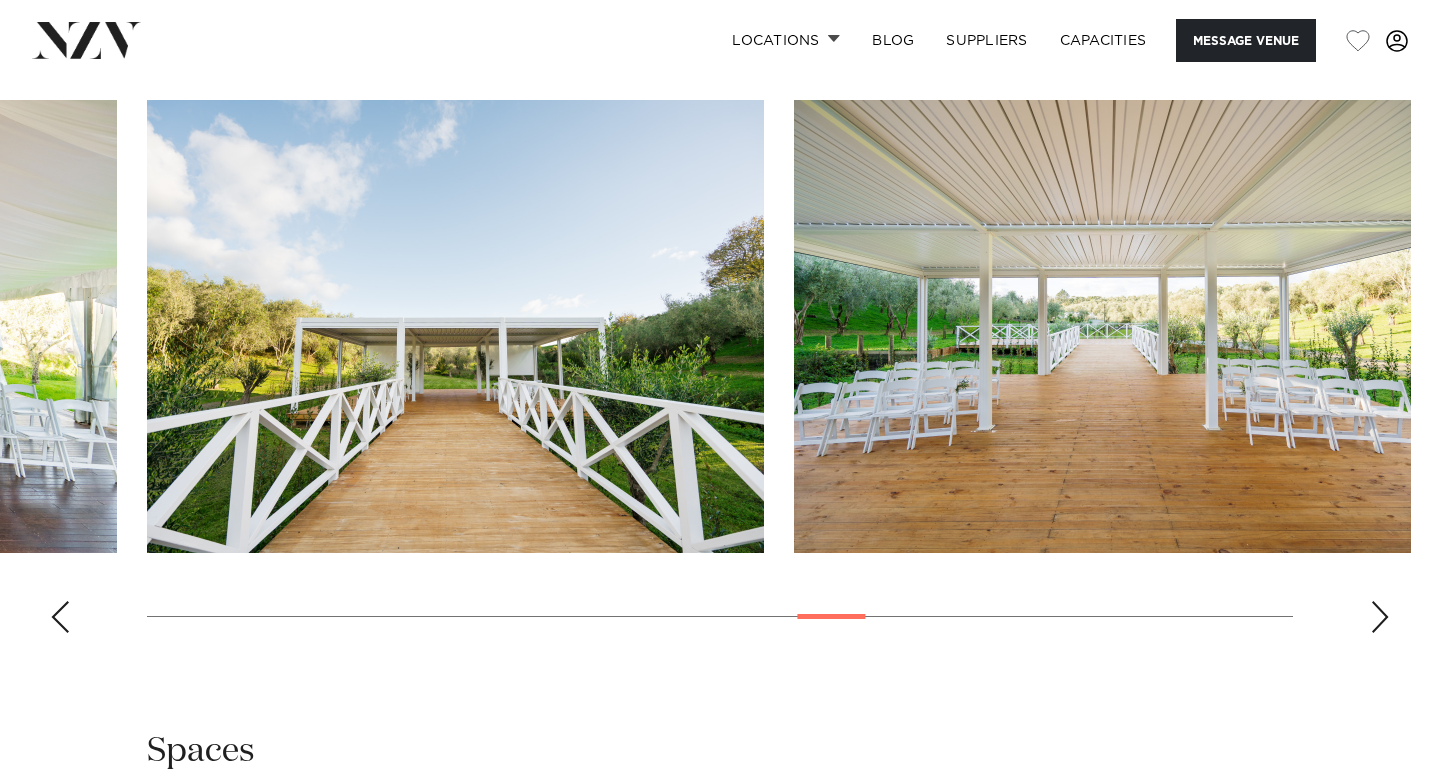click at bounding box center [1380, 617] 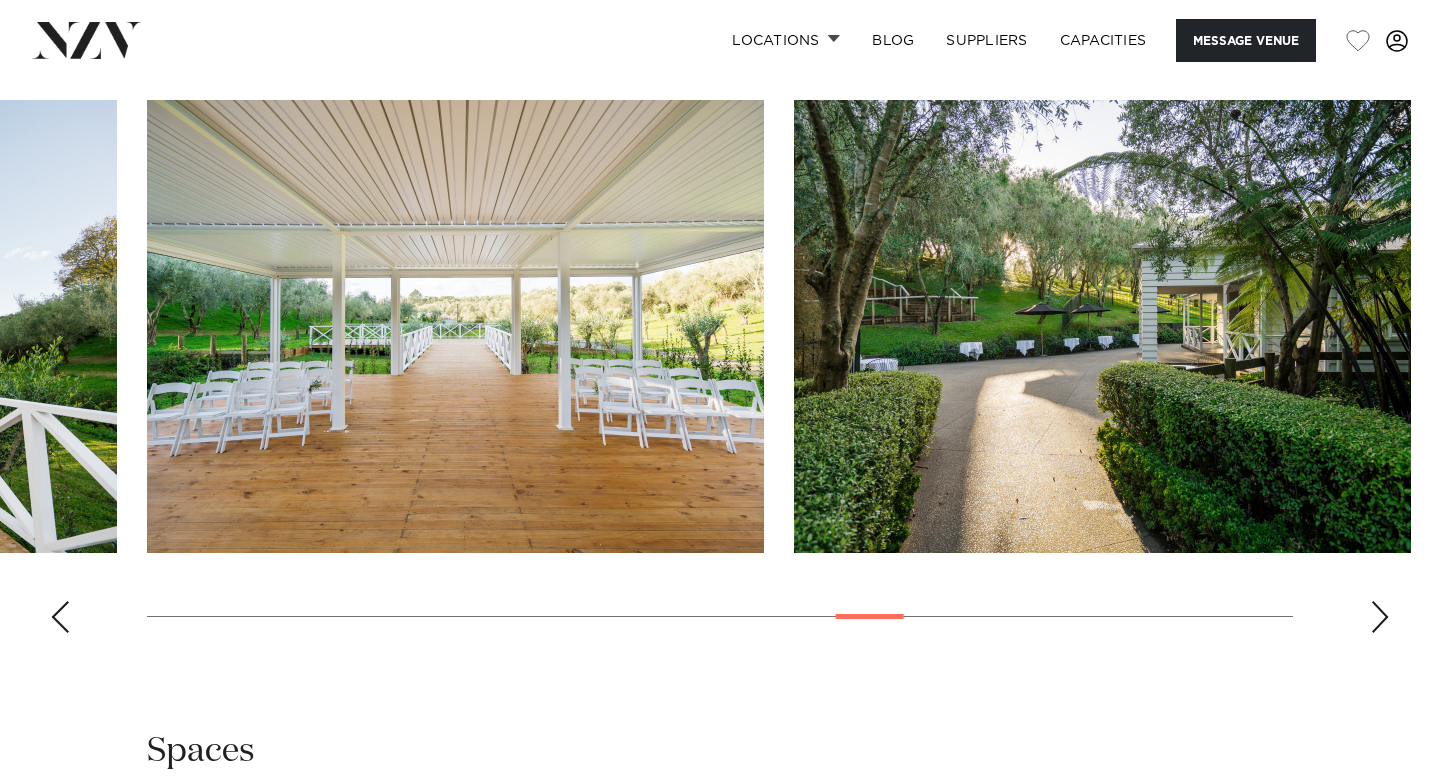 click at bounding box center (1380, 617) 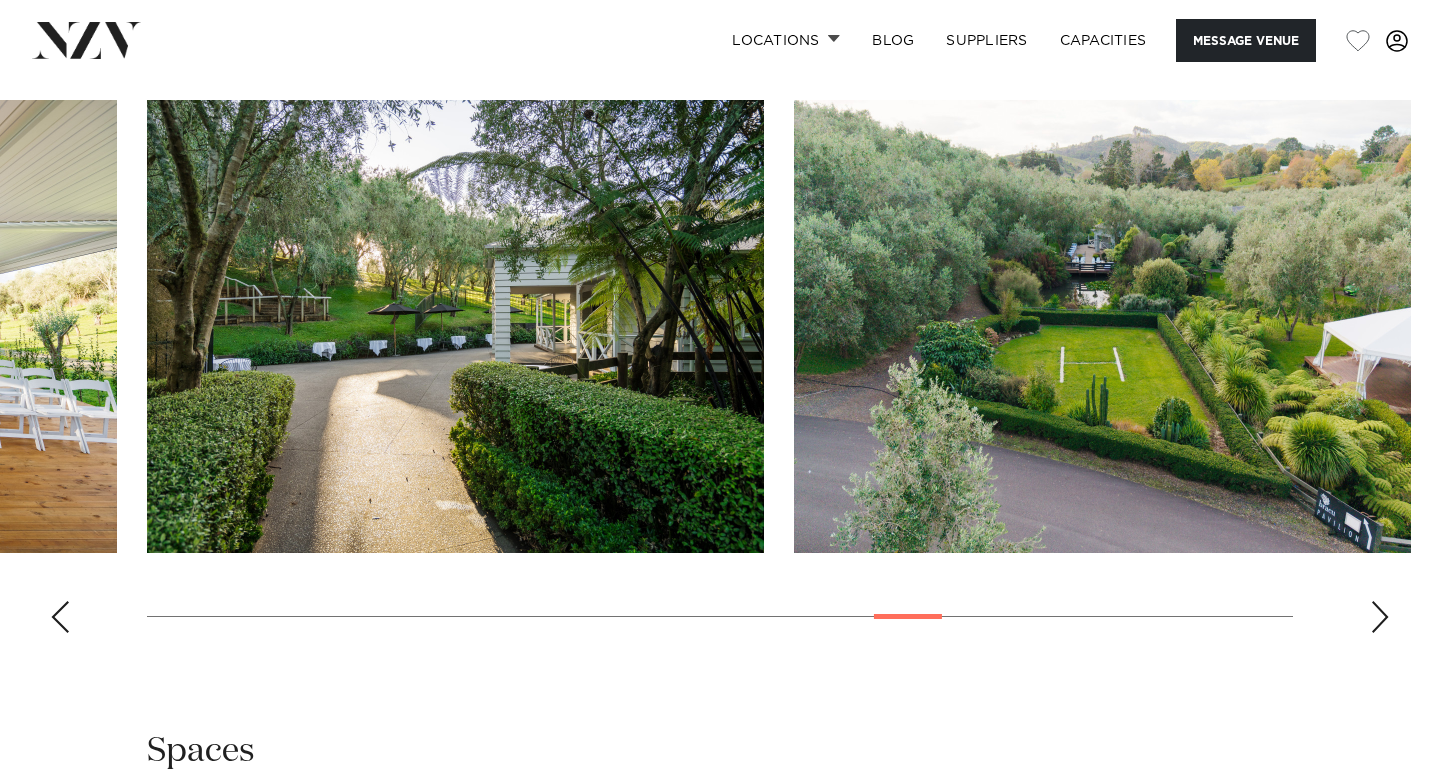 click at bounding box center (1380, 617) 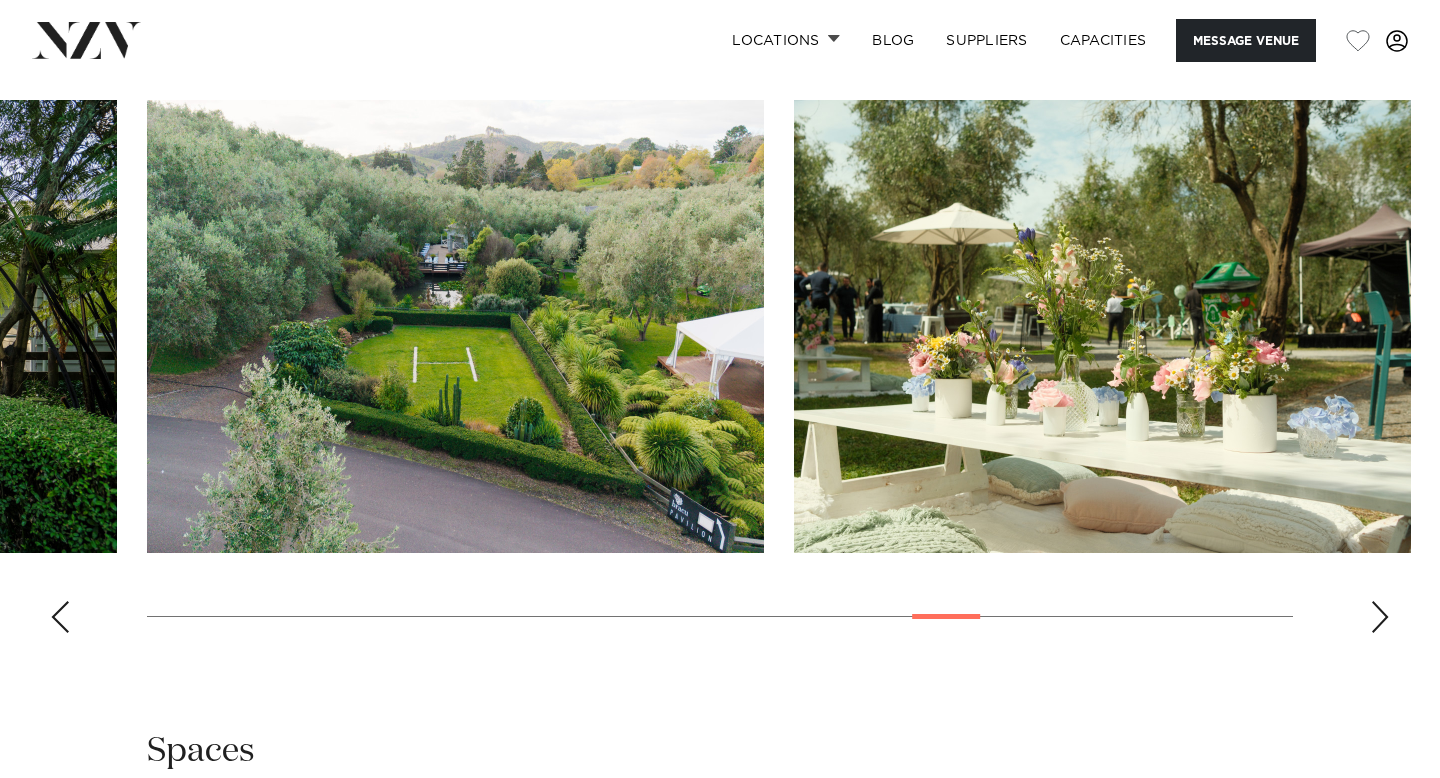 click at bounding box center (1380, 617) 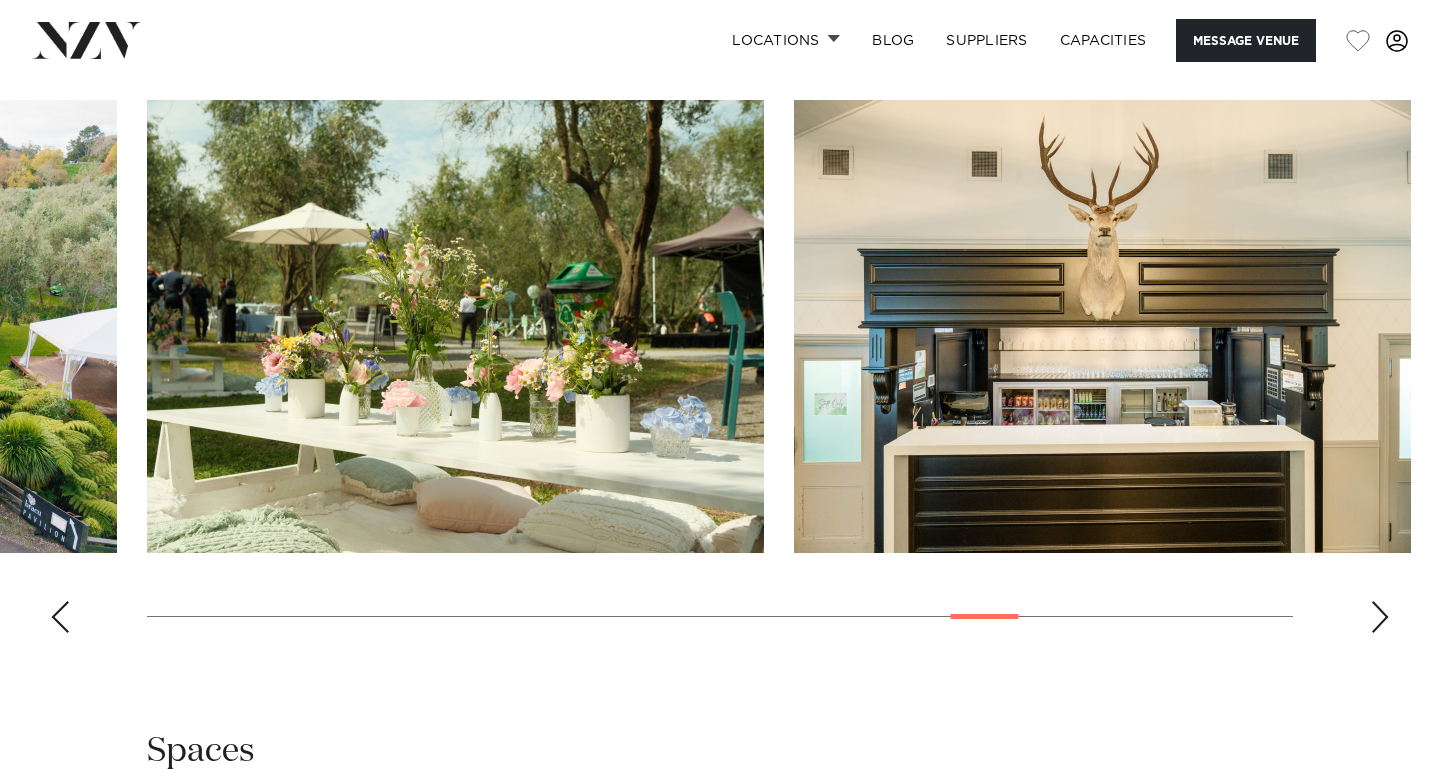 click at bounding box center (1380, 617) 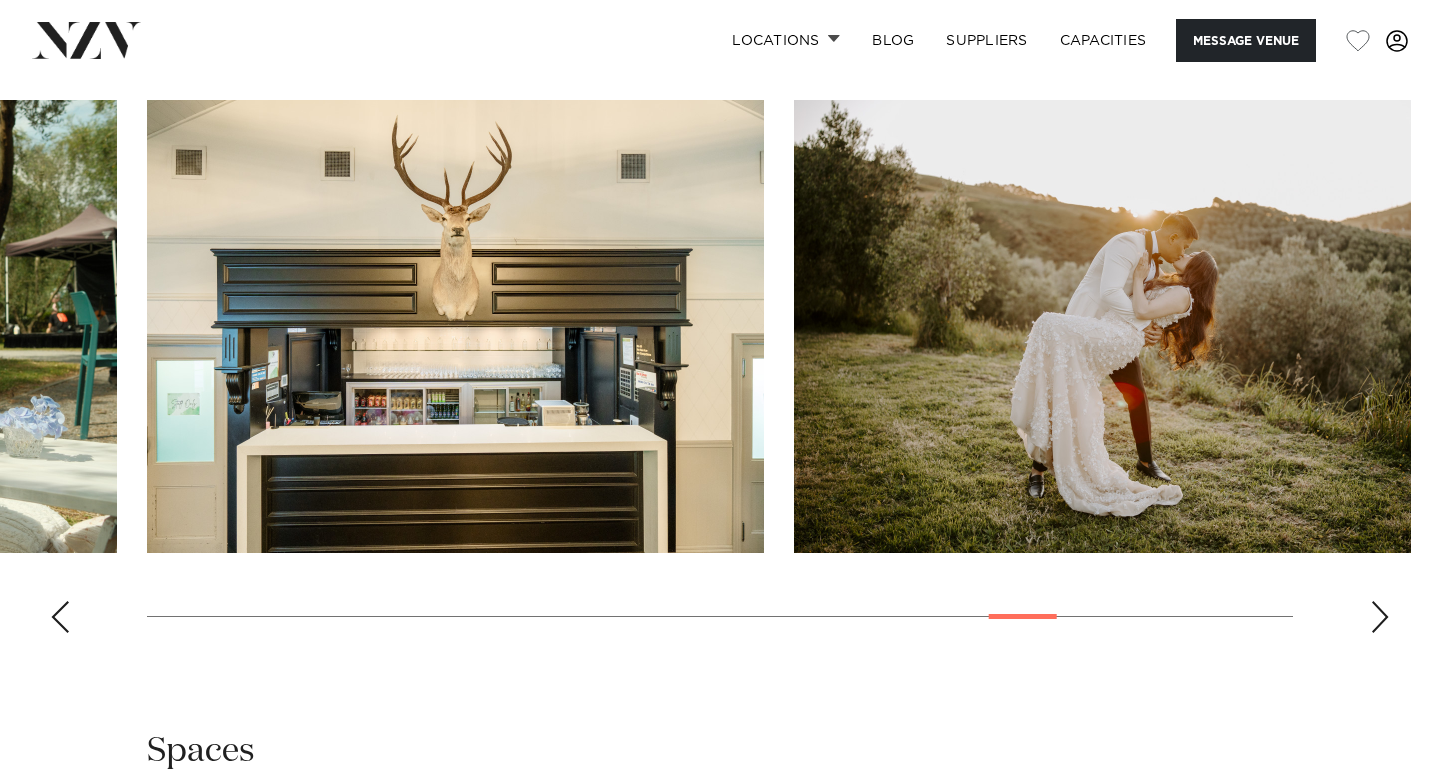 click at bounding box center (1380, 617) 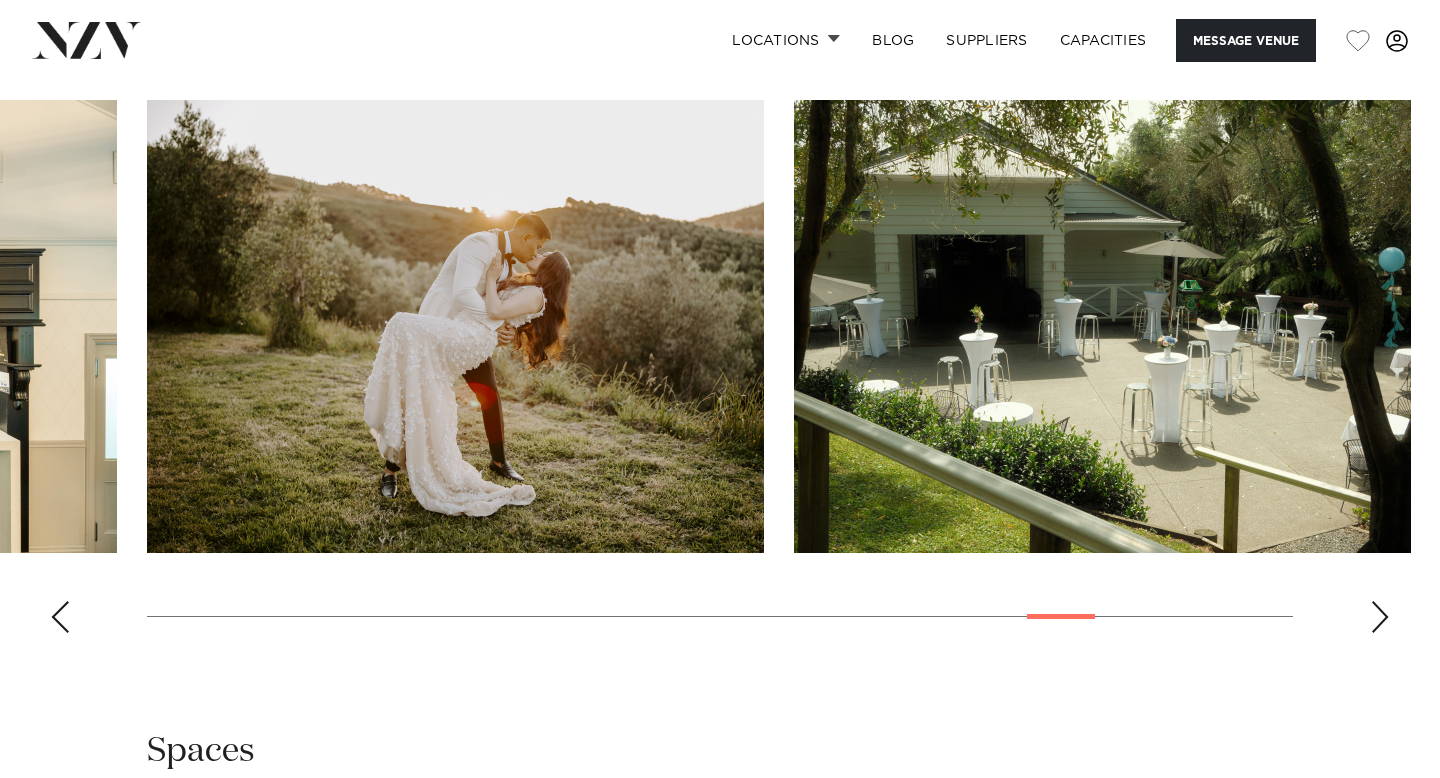 click at bounding box center [1380, 617] 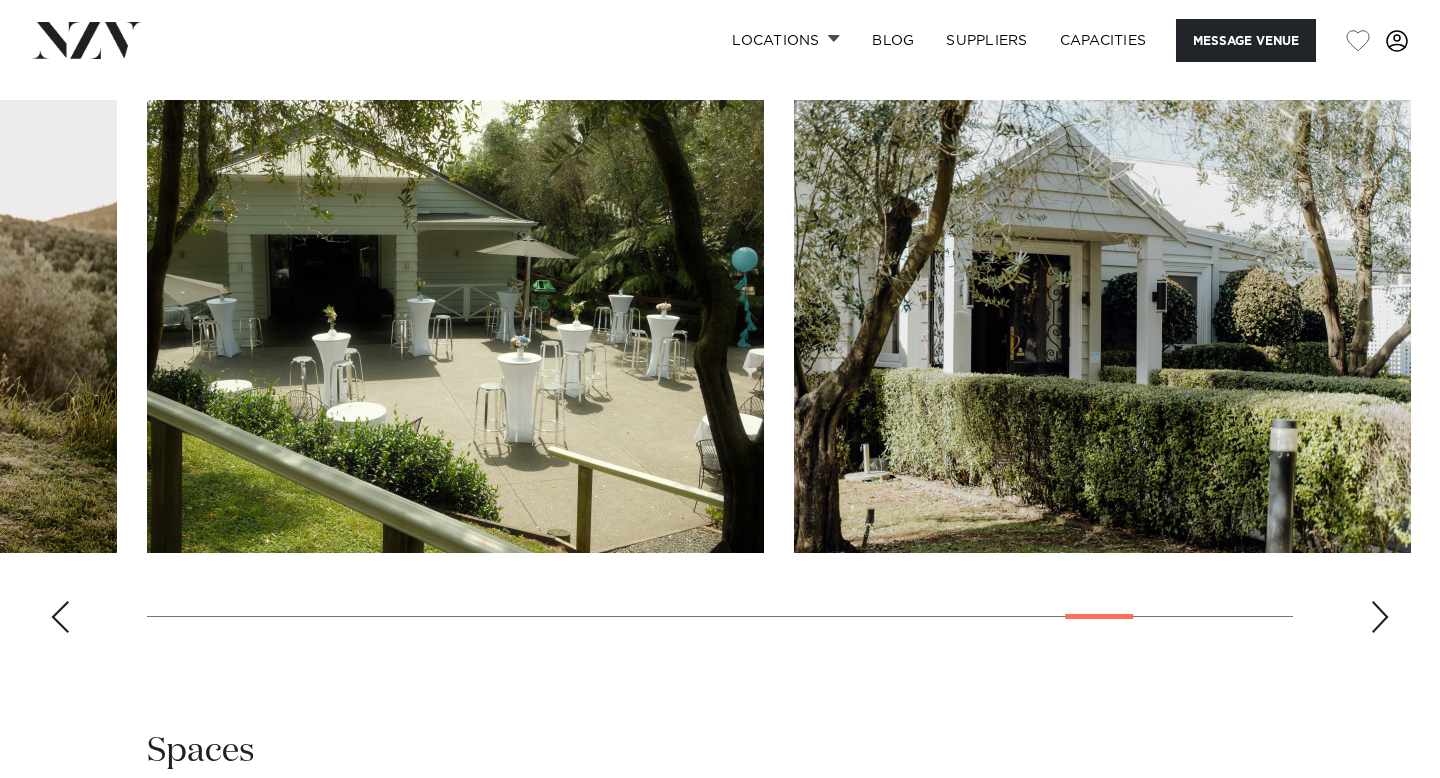 click at bounding box center [1380, 617] 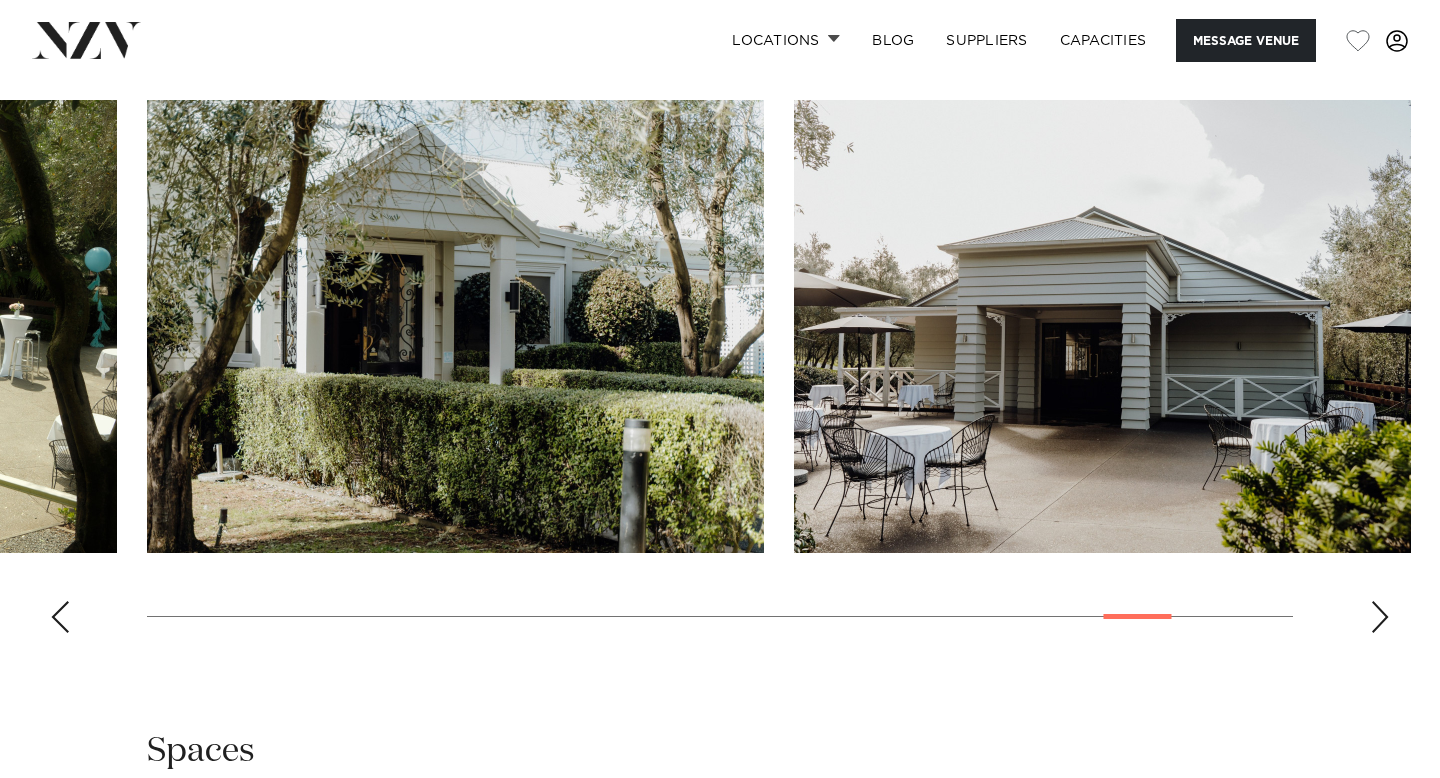 click at bounding box center (1380, 617) 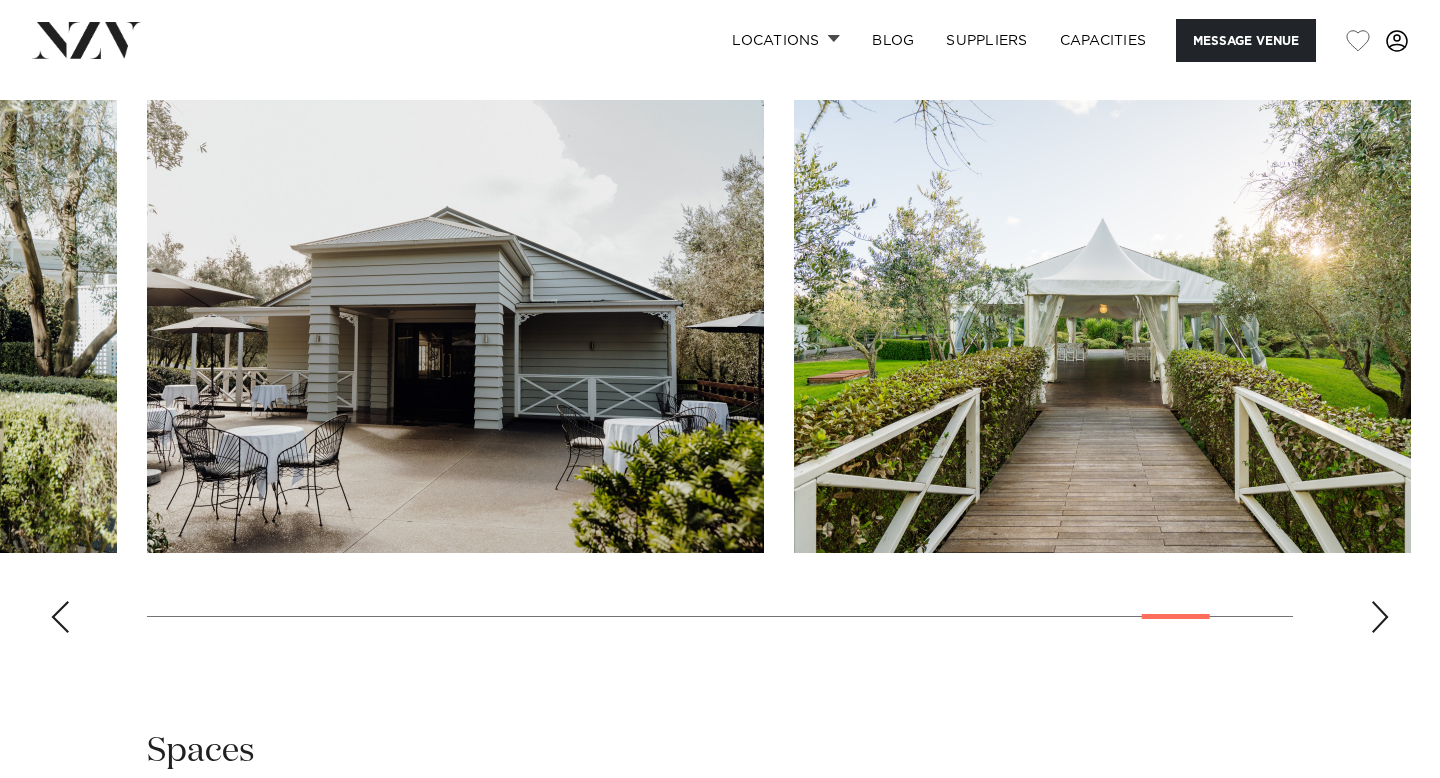 click at bounding box center [1380, 617] 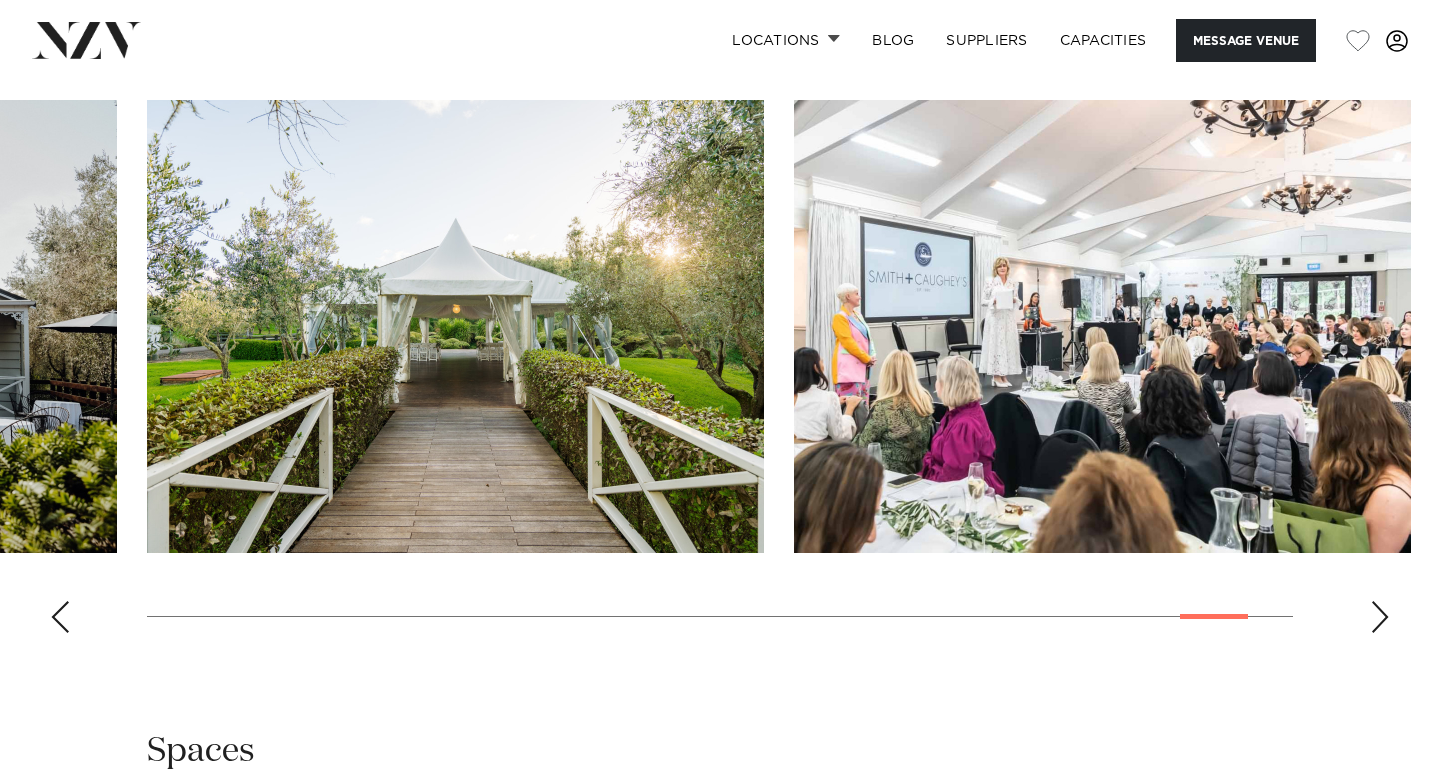 click at bounding box center [720, 374] 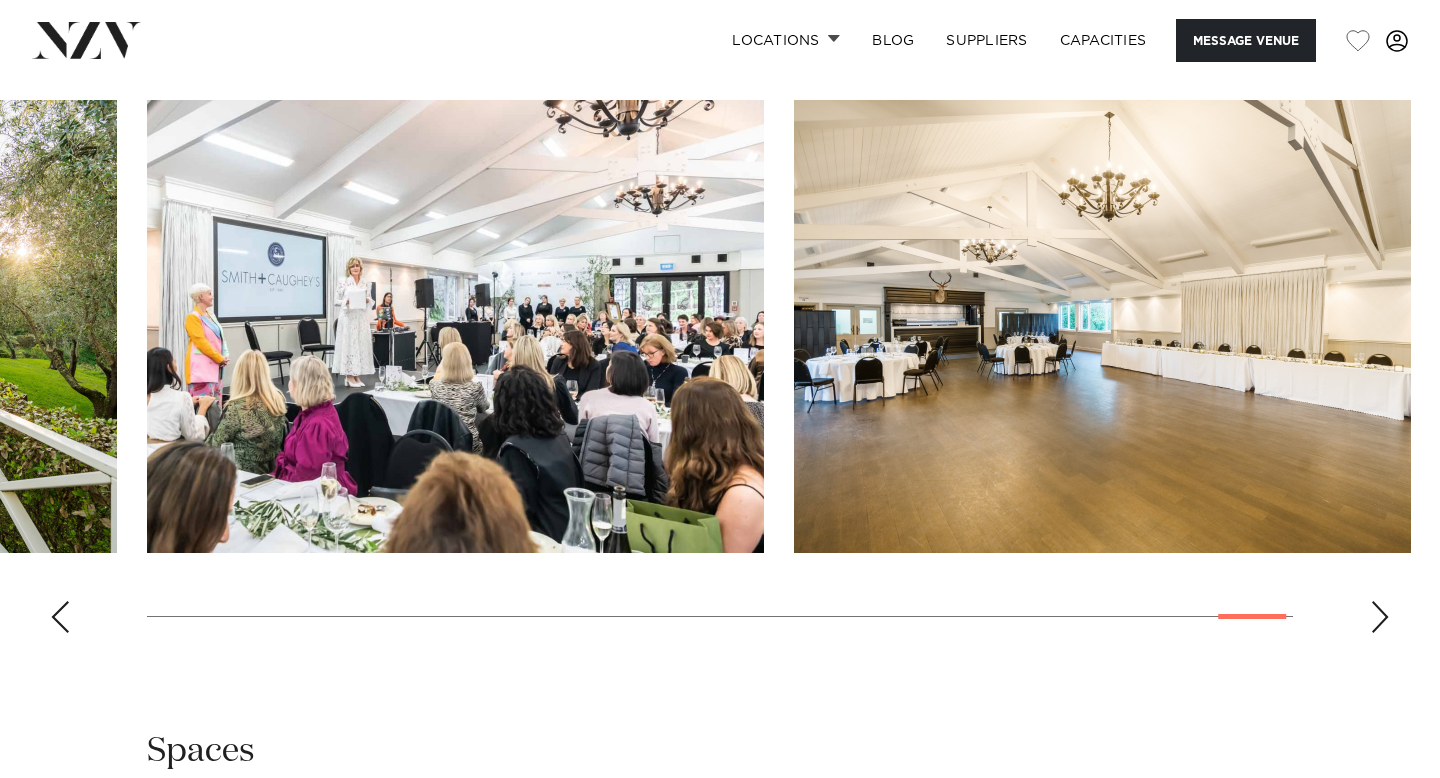 click at bounding box center [1380, 617] 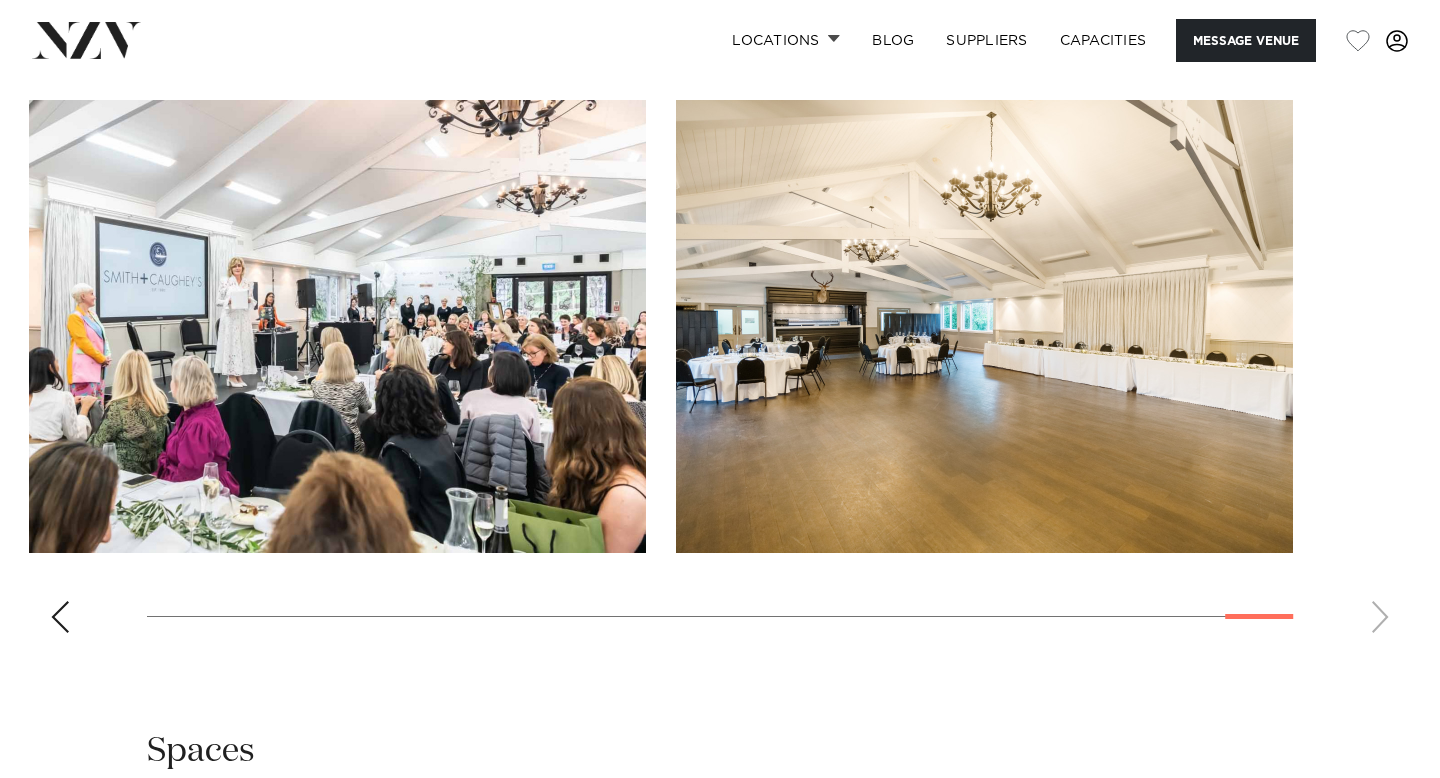 click at bounding box center [720, 374] 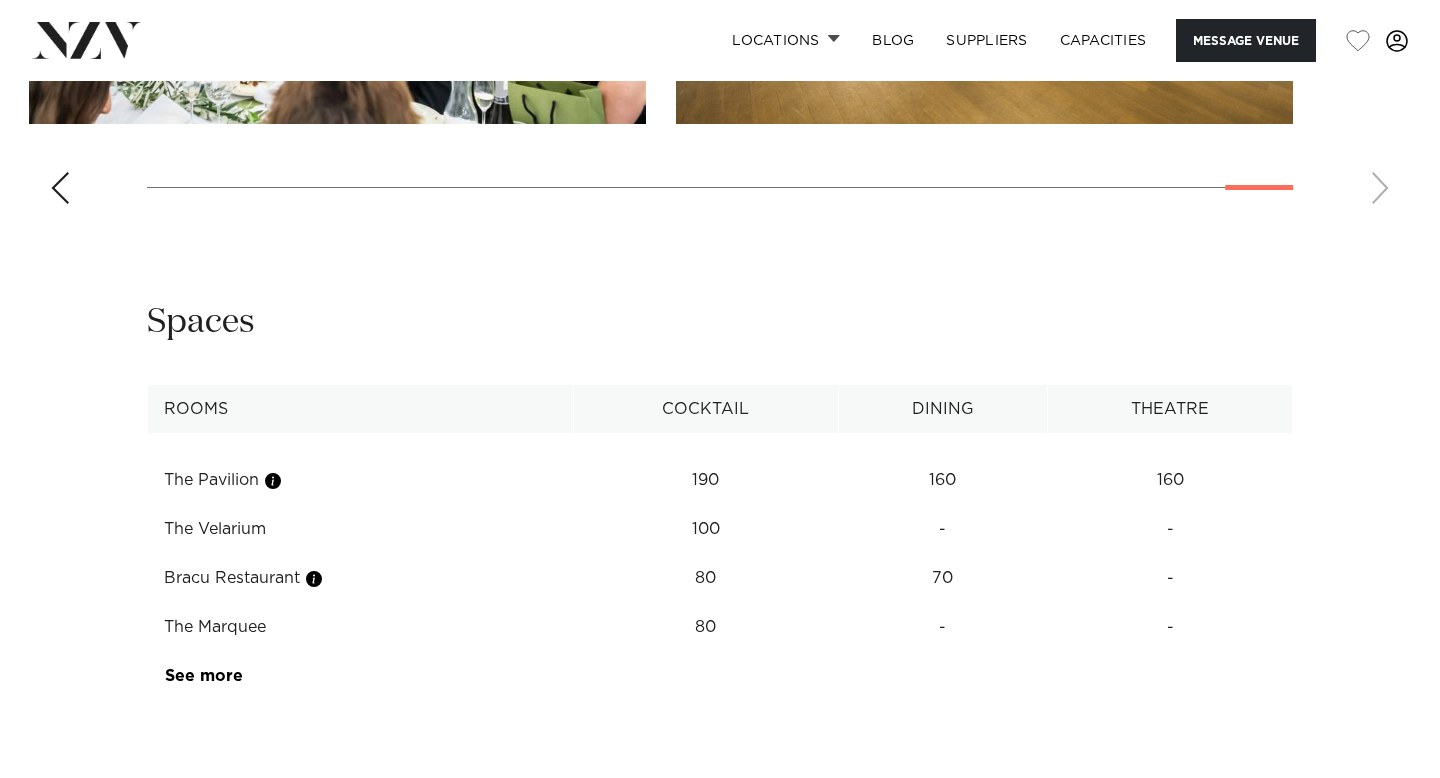 scroll, scrollTop: 2718, scrollLeft: 0, axis: vertical 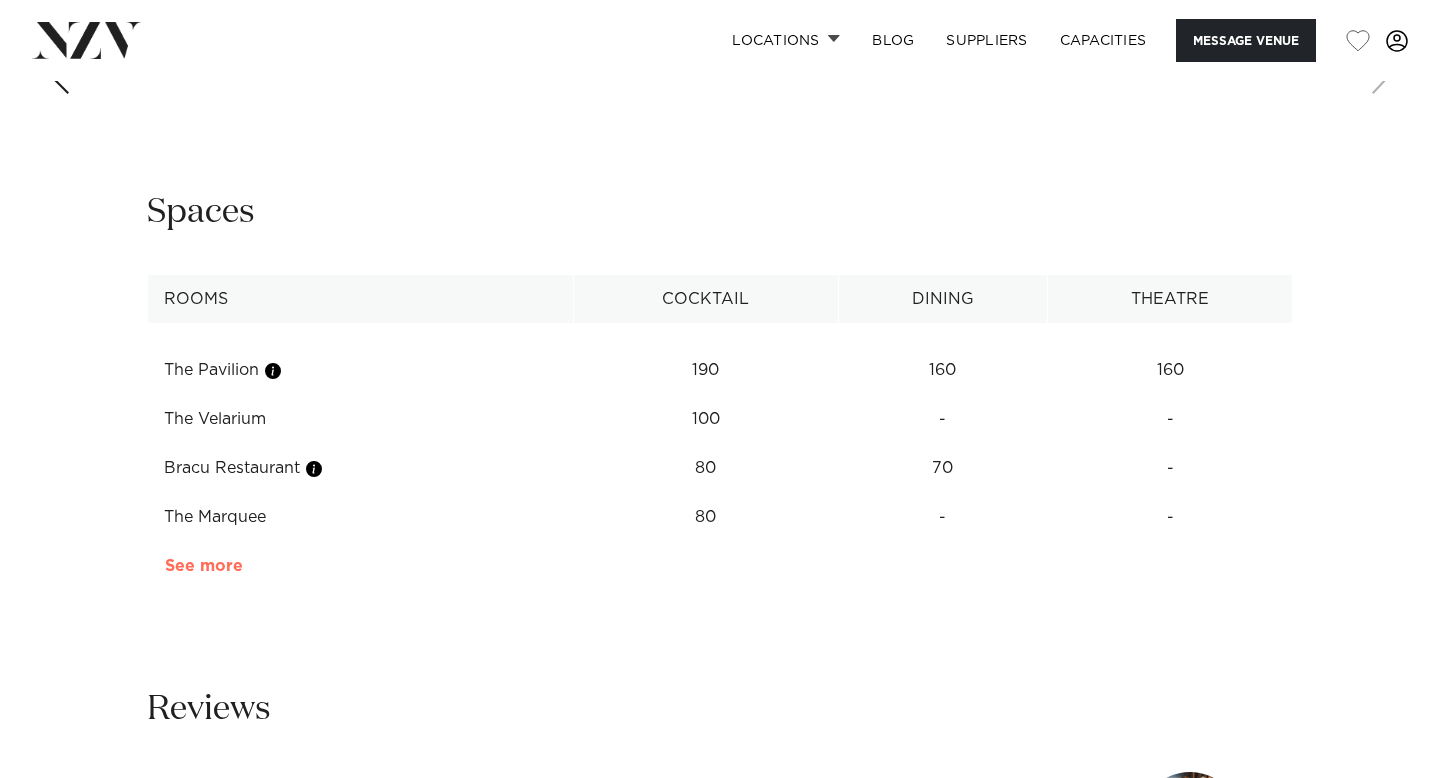 click on "See more" at bounding box center [243, 566] 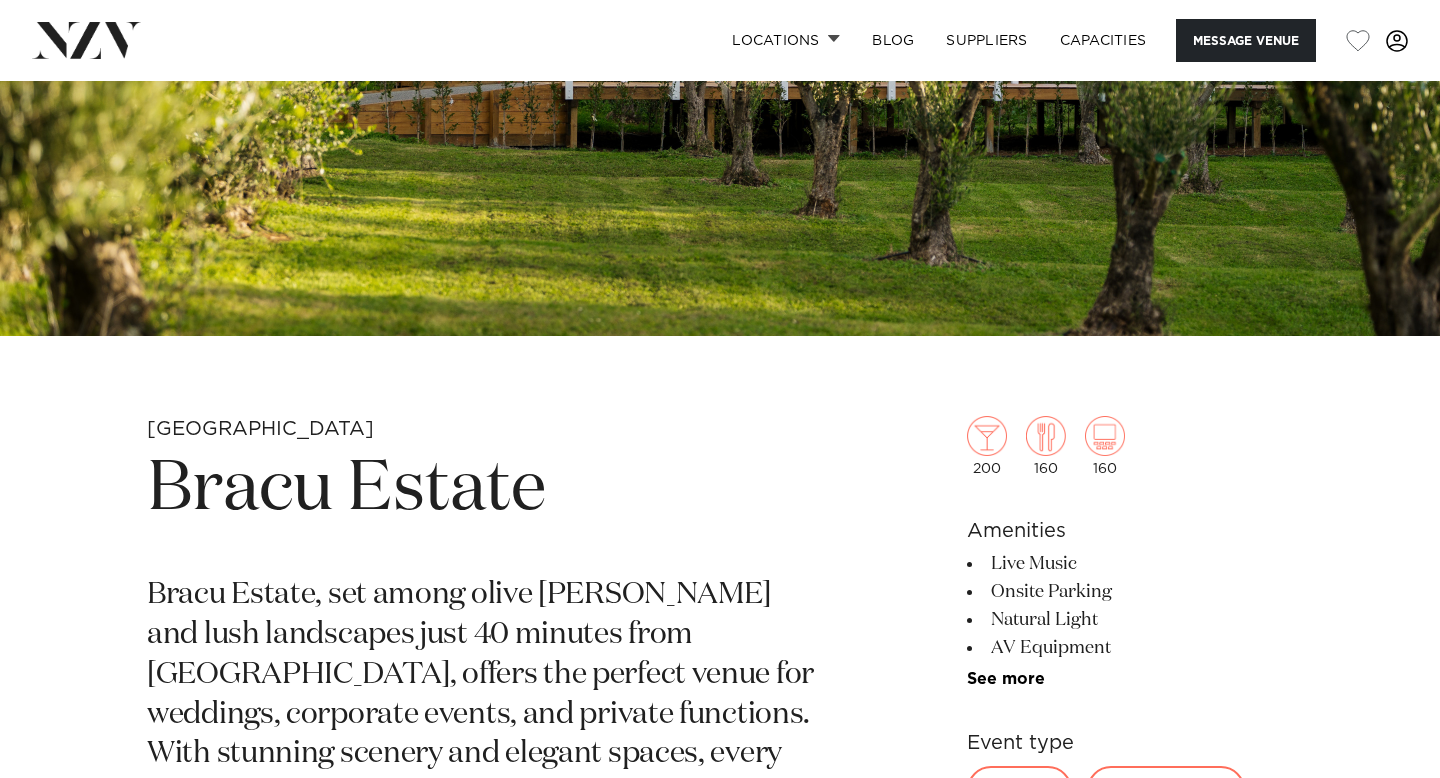 scroll, scrollTop: 425, scrollLeft: 0, axis: vertical 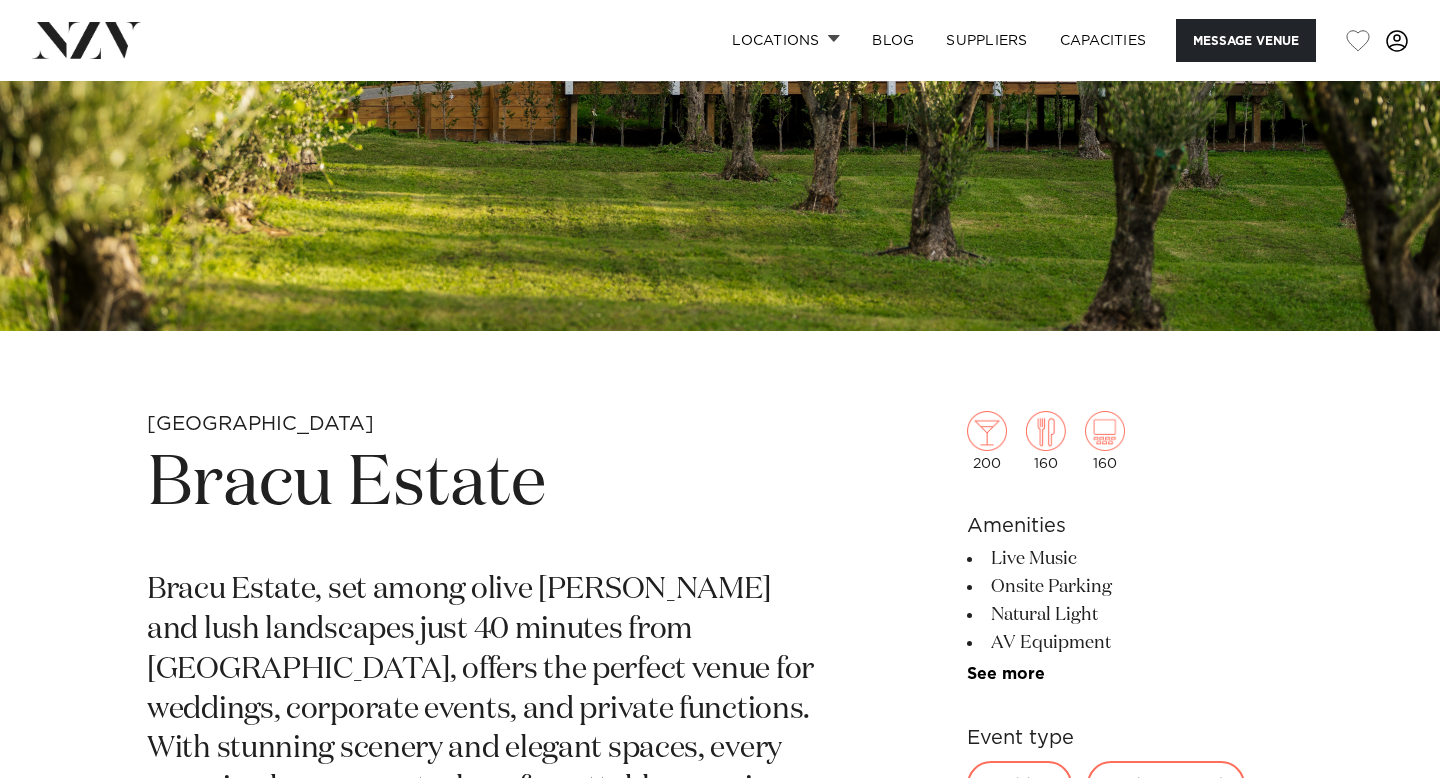 click on "Bracu Estate" at bounding box center (486, 485) 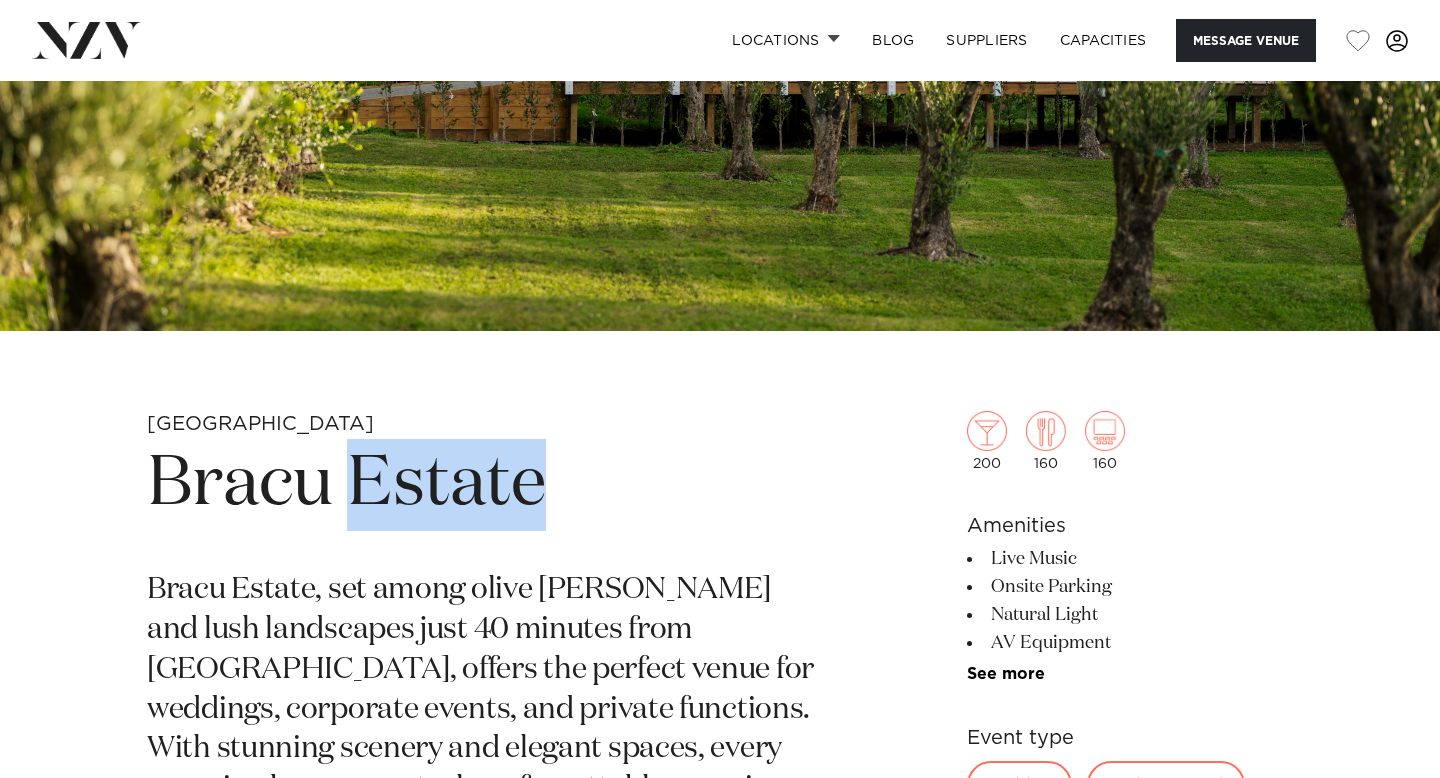 click on "Bracu Estate" at bounding box center [486, 485] 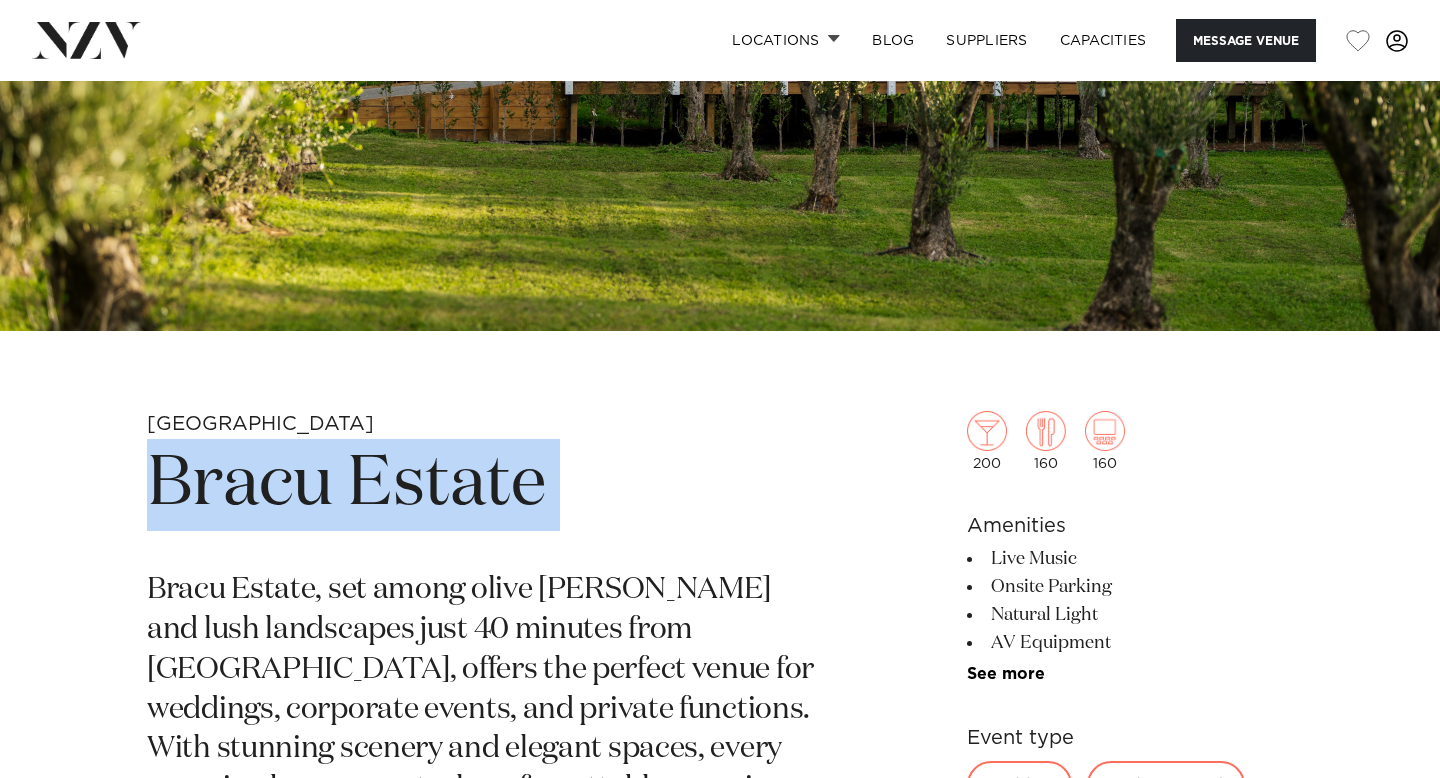 click on "Bracu Estate" at bounding box center [486, 485] 